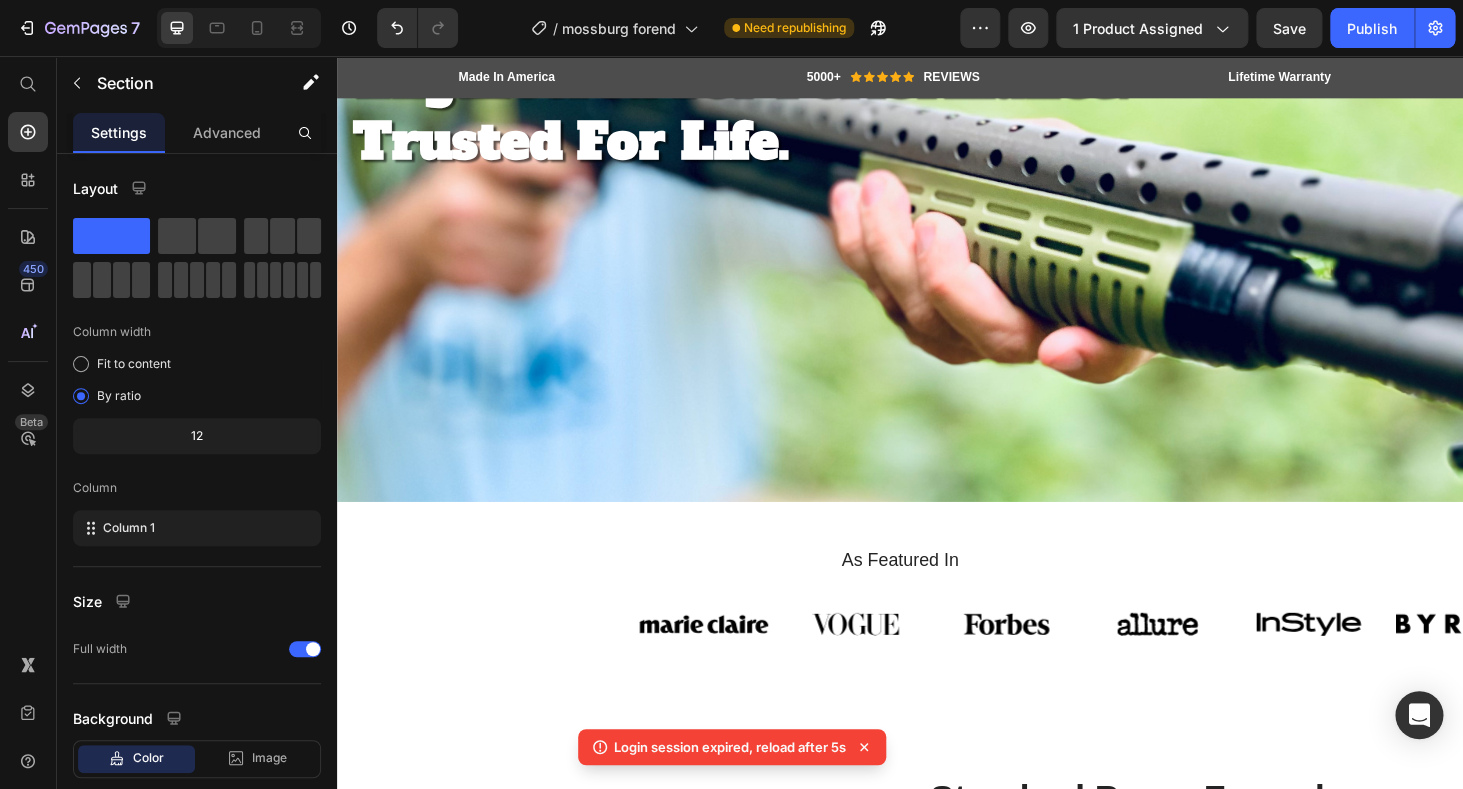 scroll, scrollTop: 132, scrollLeft: 0, axis: vertical 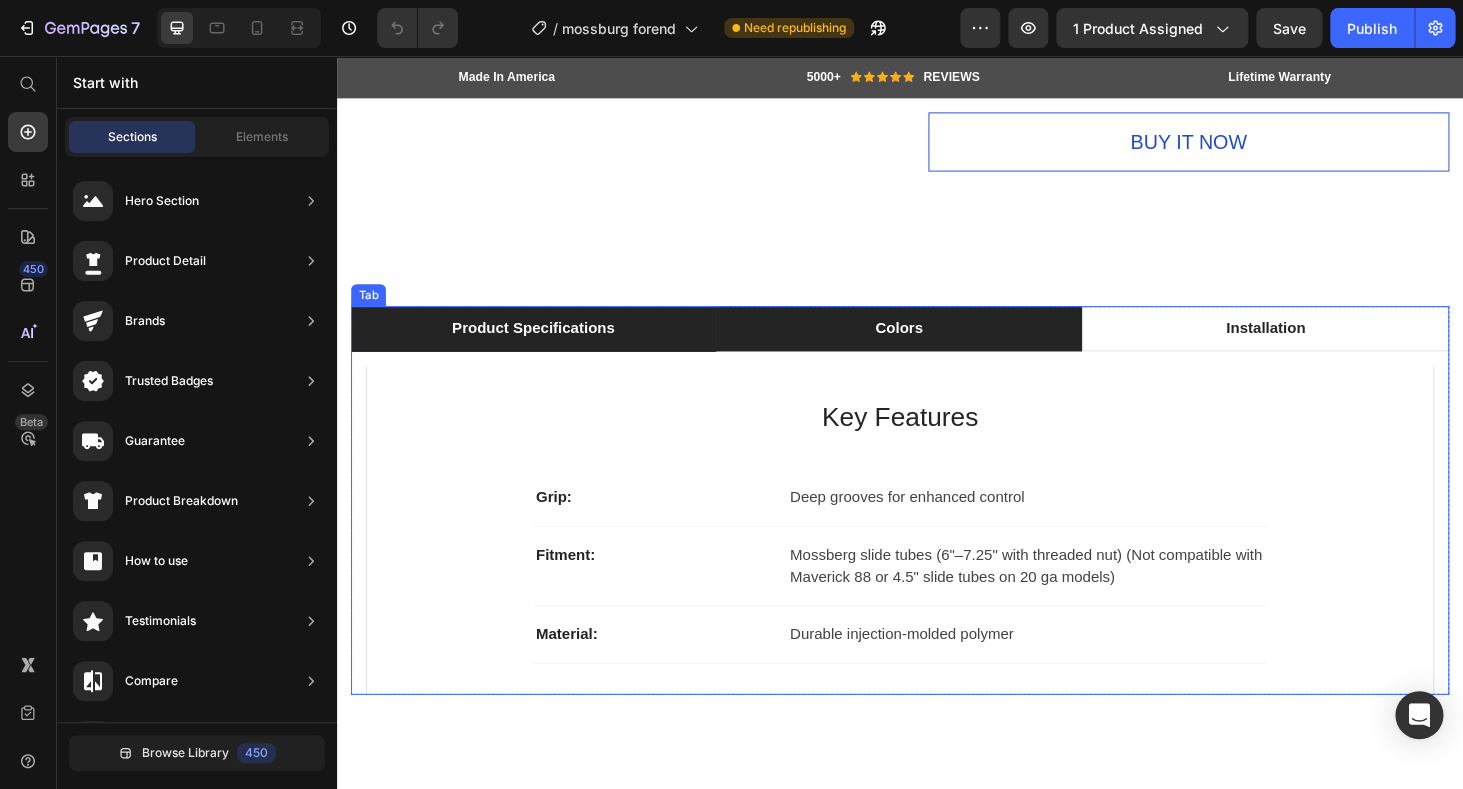 click on "Colors" at bounding box center (936, 347) 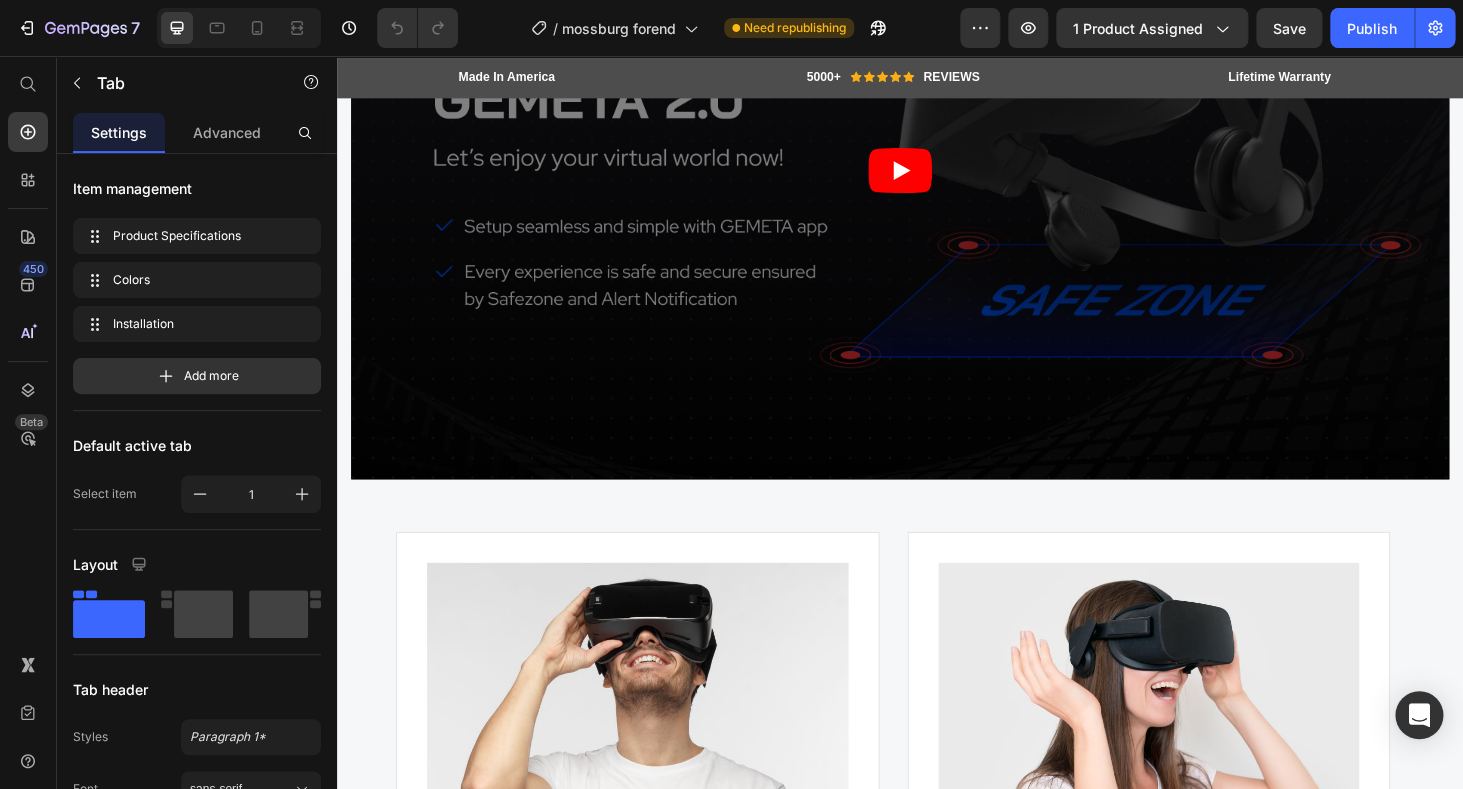 scroll, scrollTop: 4342, scrollLeft: 0, axis: vertical 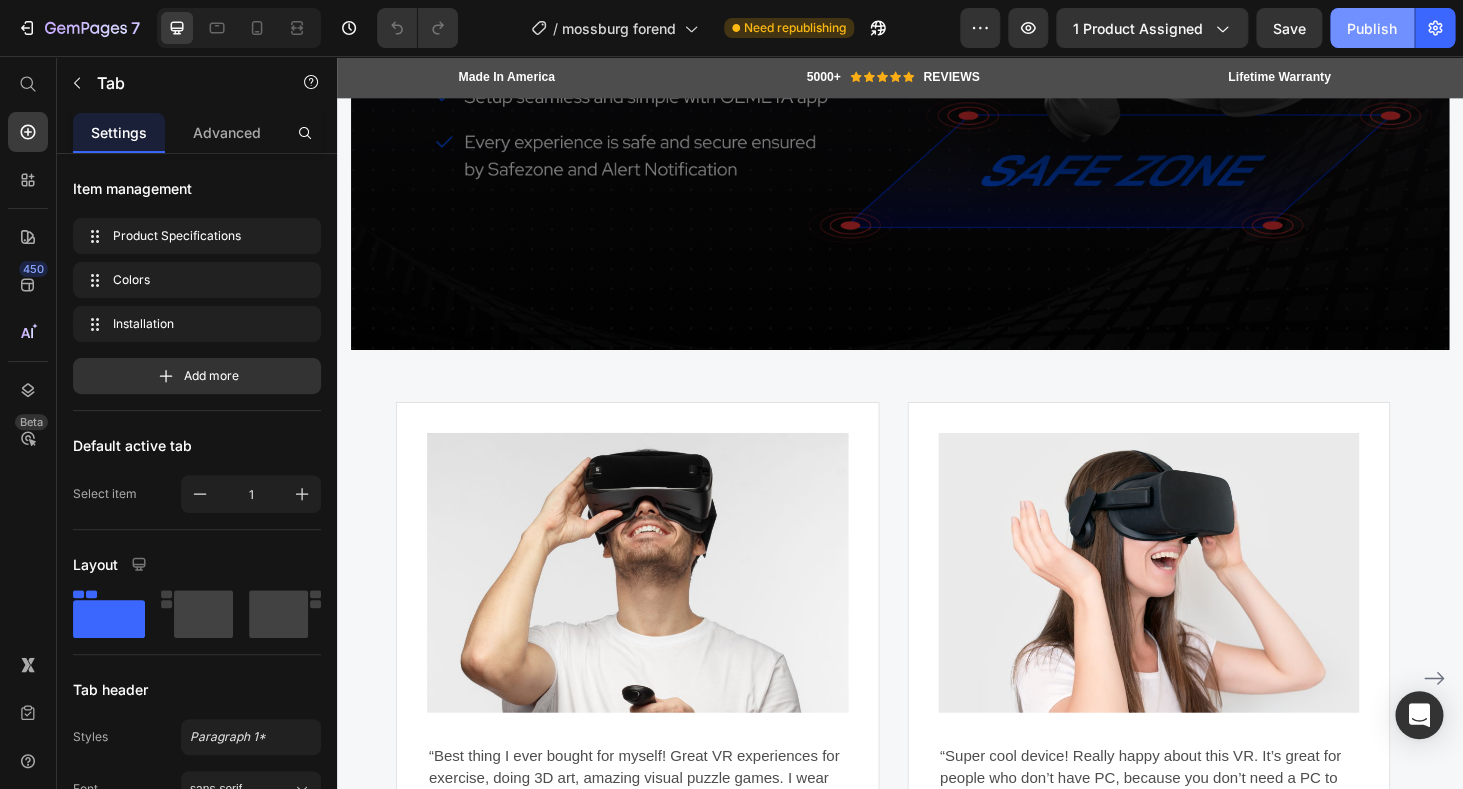 click on "Publish" 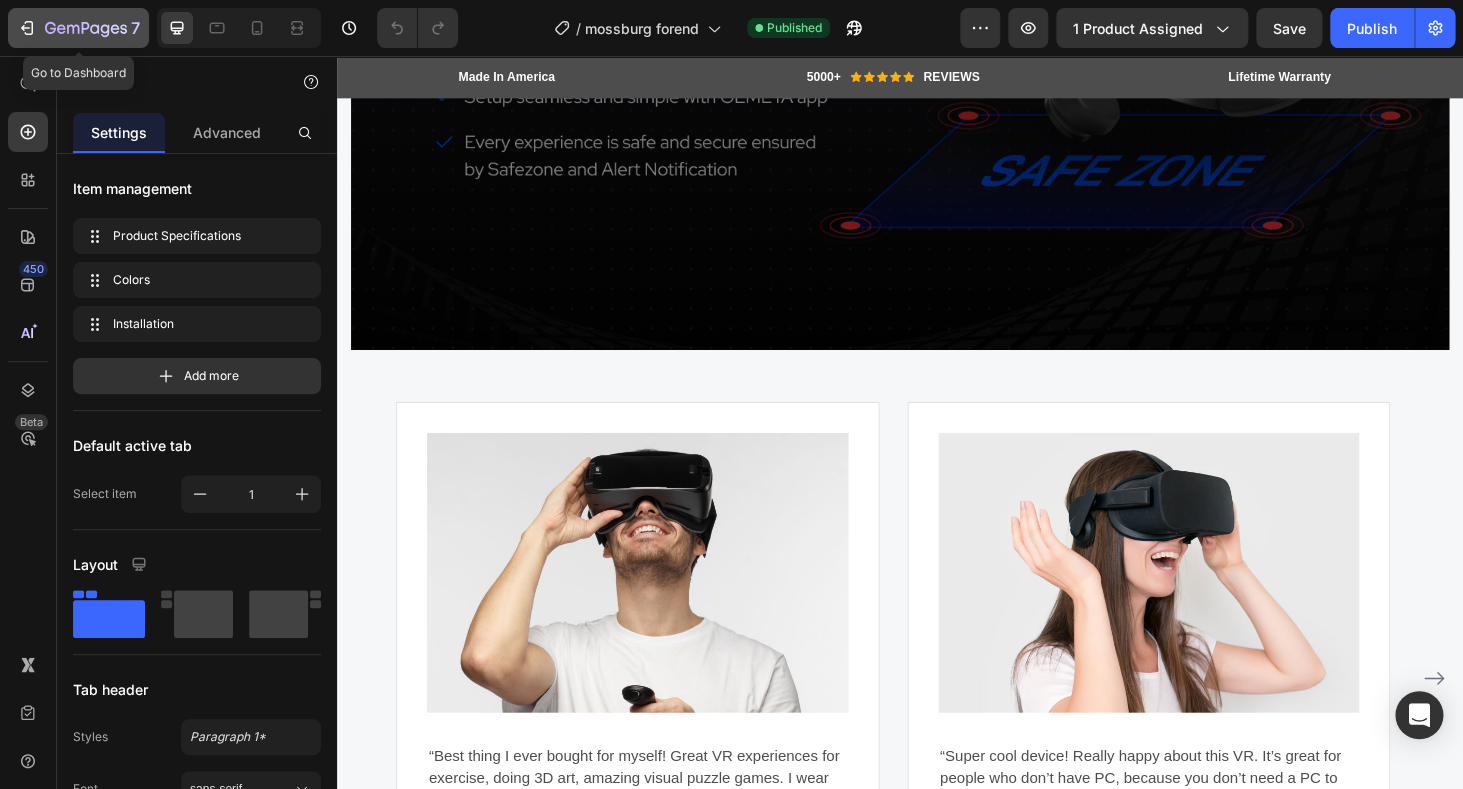 click on "7" at bounding box center (78, 28) 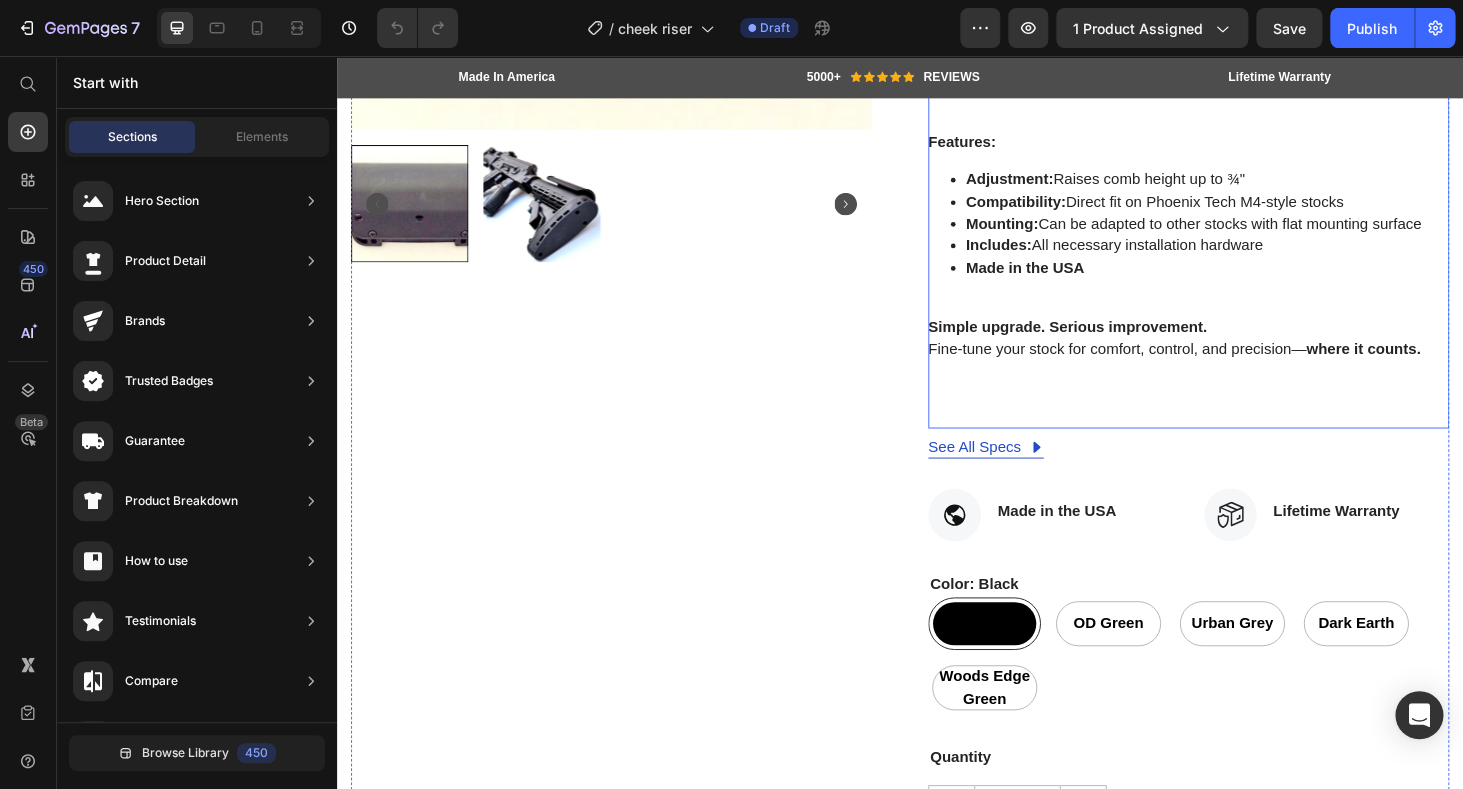 scroll, scrollTop: 1455, scrollLeft: 0, axis: vertical 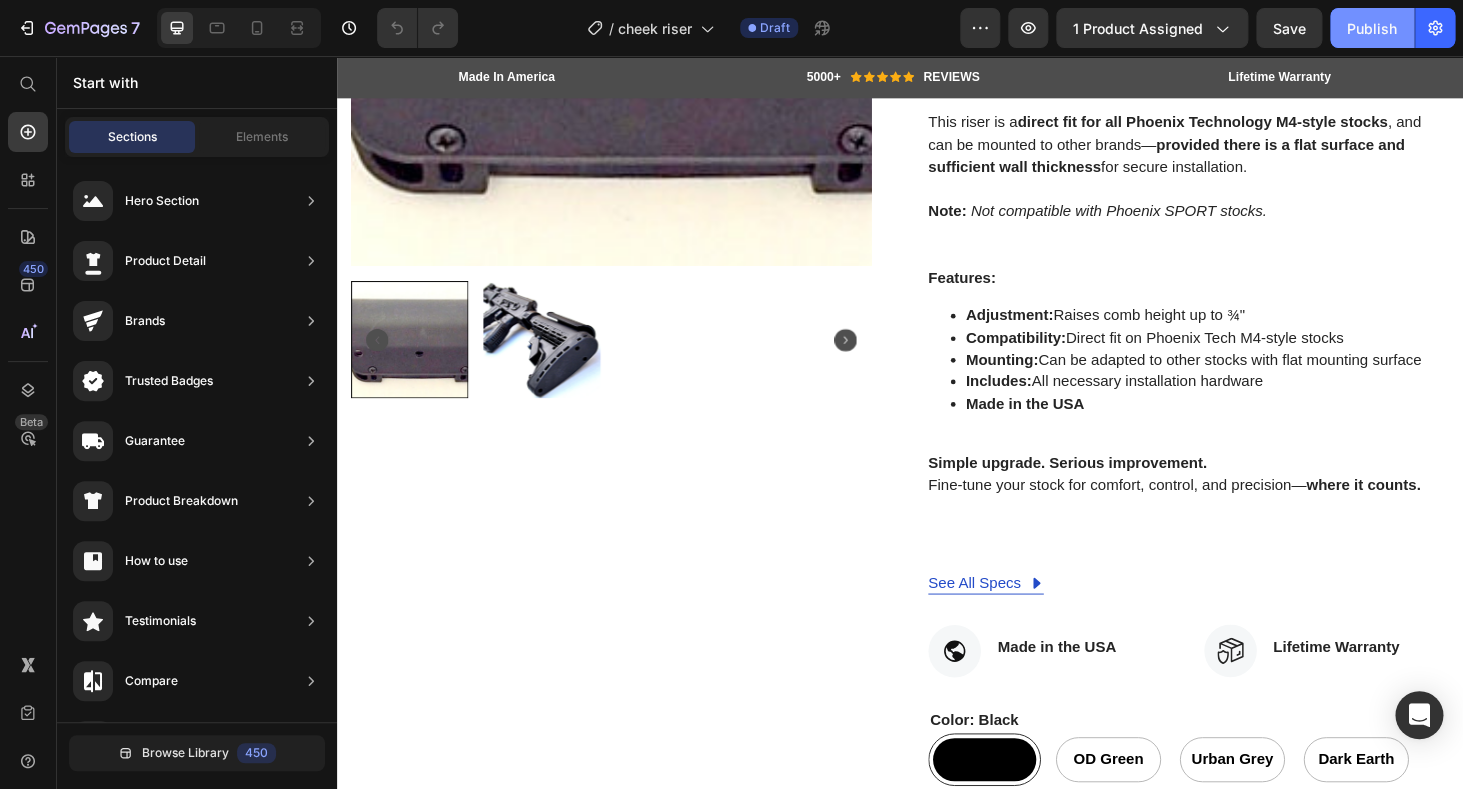 click on "Publish" at bounding box center (1372, 28) 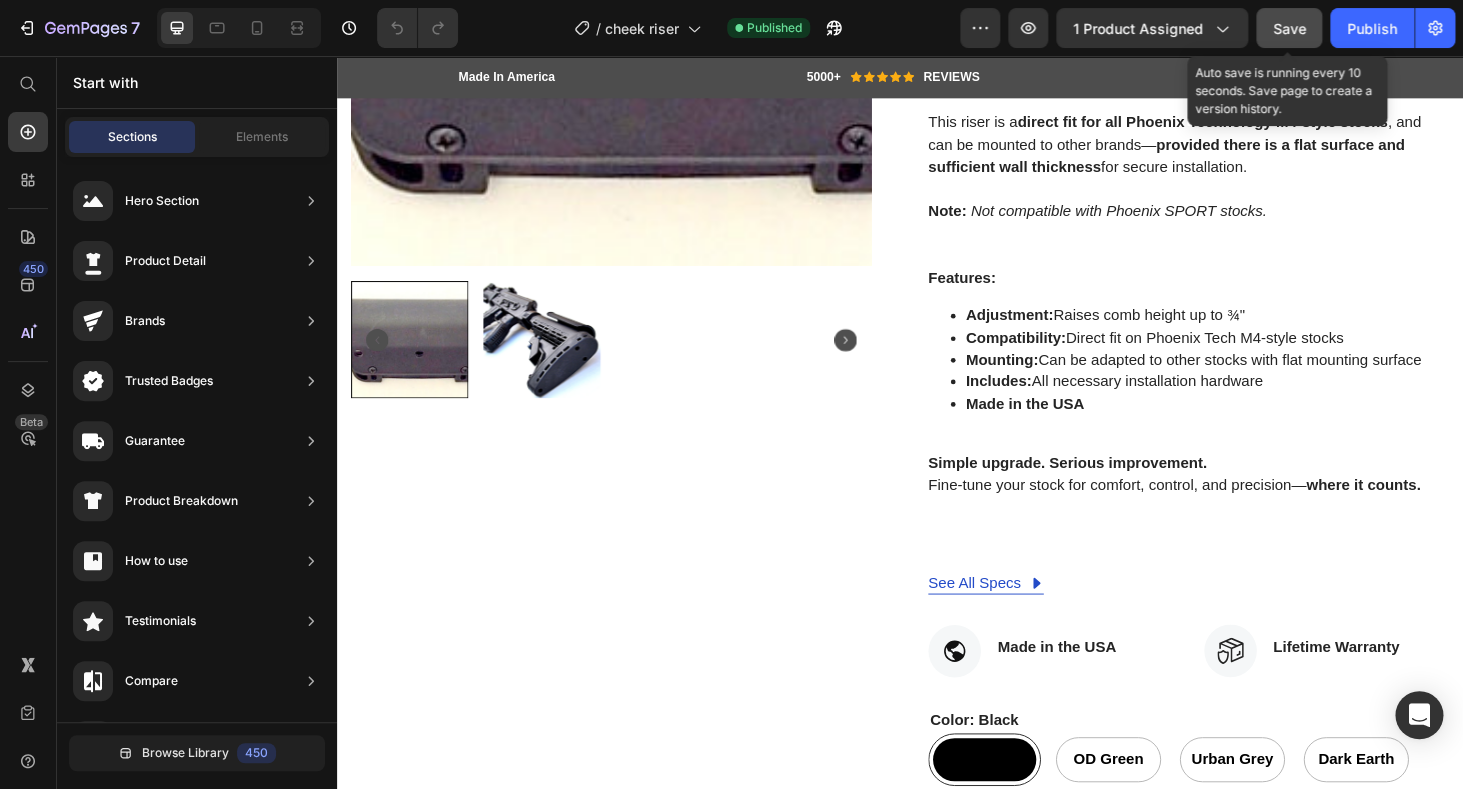 click on "Save" at bounding box center [1289, 28] 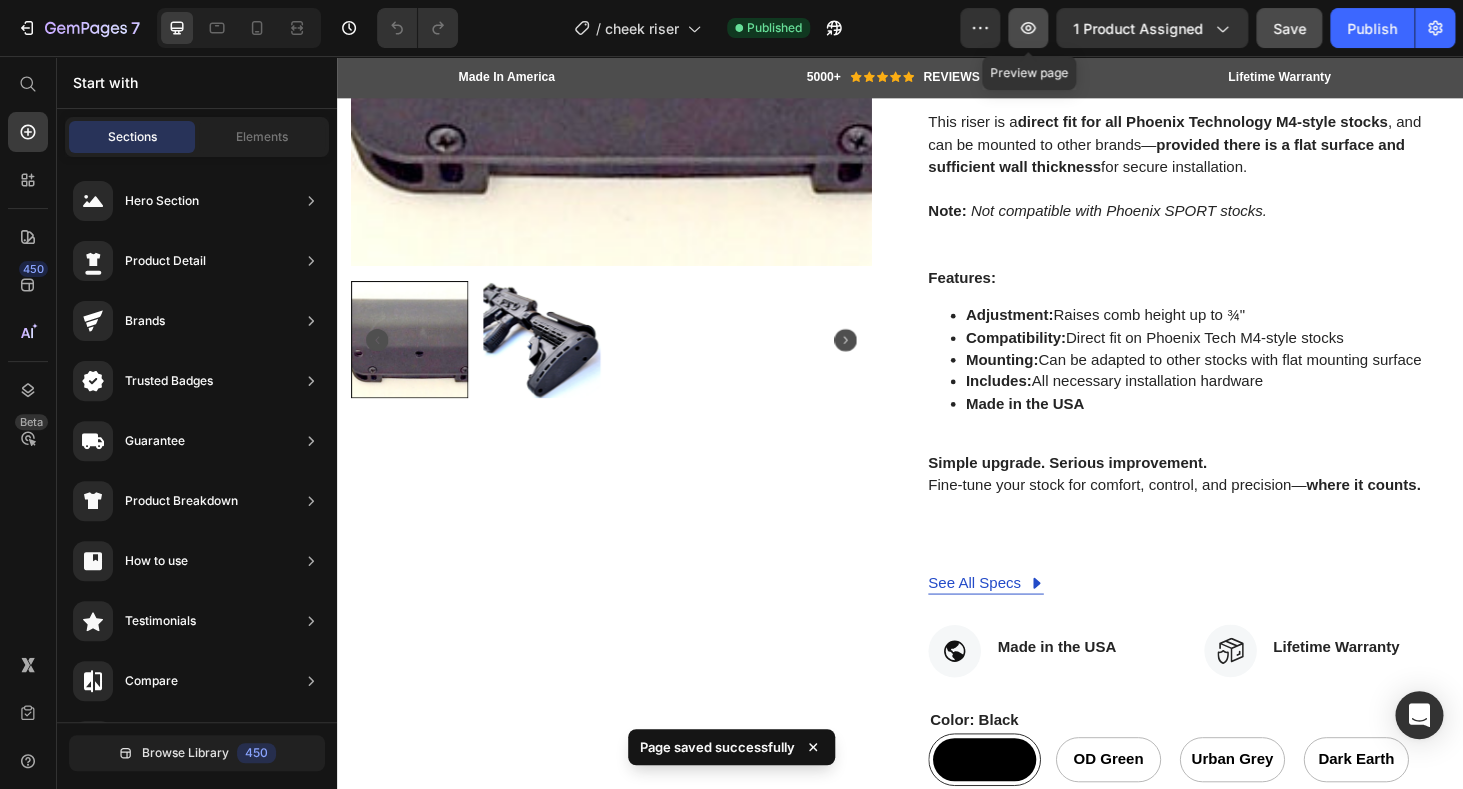 click 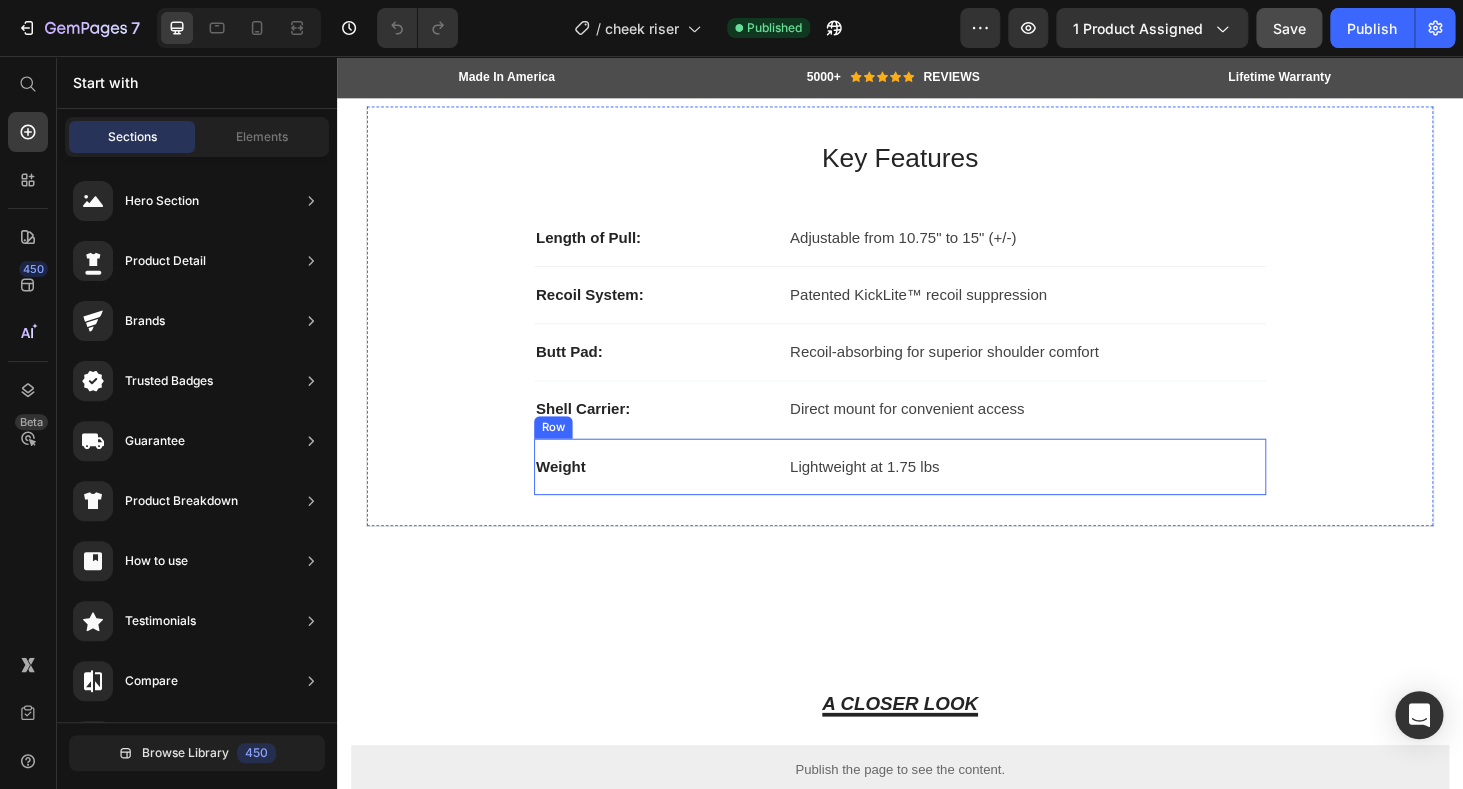 scroll, scrollTop: 2671, scrollLeft: 0, axis: vertical 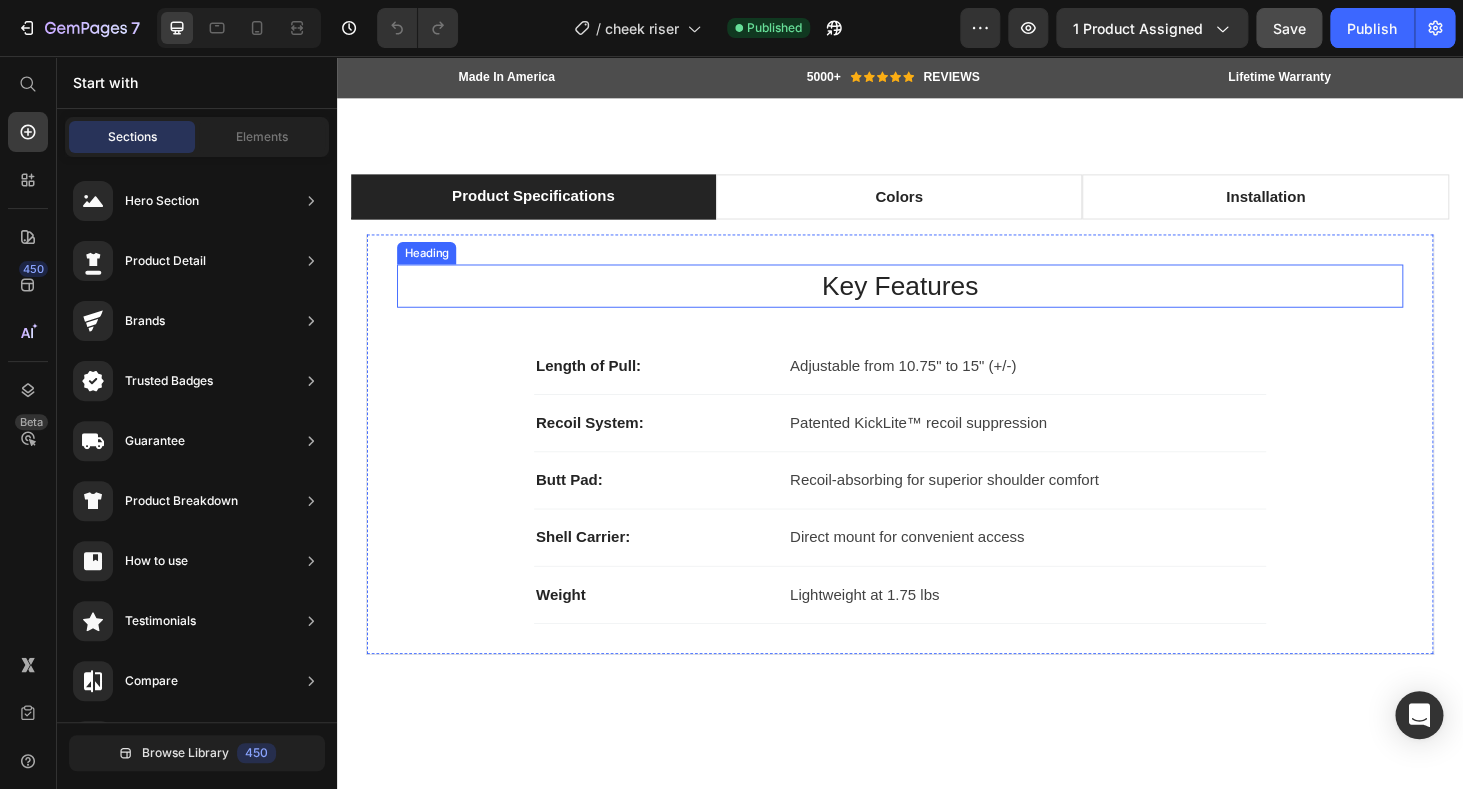 click on "Key Features" at bounding box center [937, 301] 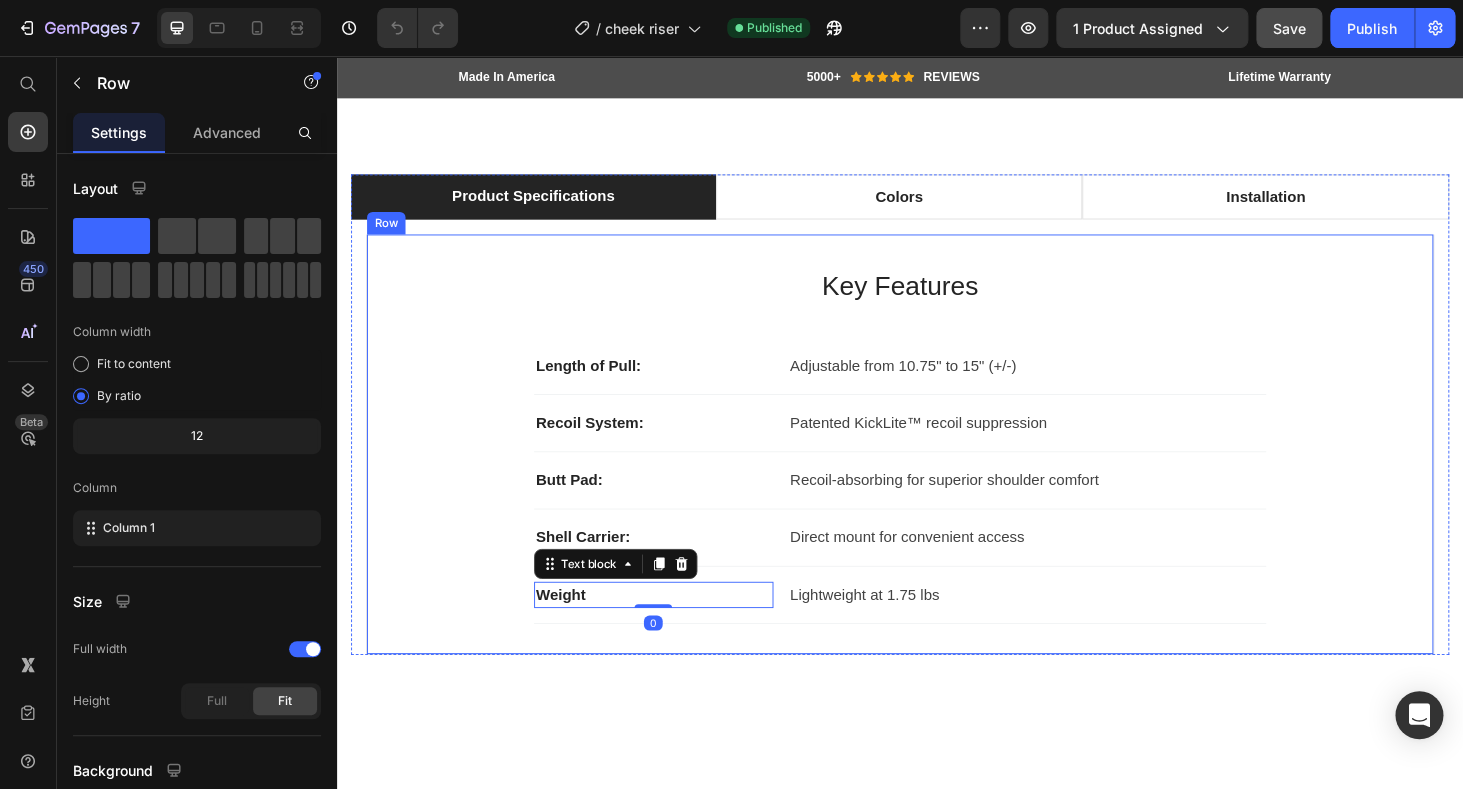 click on "Key Features Heading Length of Pull:  Text block Adjustable from 10.75" to 15" (+/-) Text block Row Recoil System: Text block Patented KickLite™ recoil suppression Text block Row Butt Pad: Text block Recoil-absorbing for superior shoulder comfort Text block Row Shell Carrier:  Text block Direct mount for convenient access Text block Row Weight Text block   0 Lightweight at 1.75 lbs Text block Row" at bounding box center (937, 469) 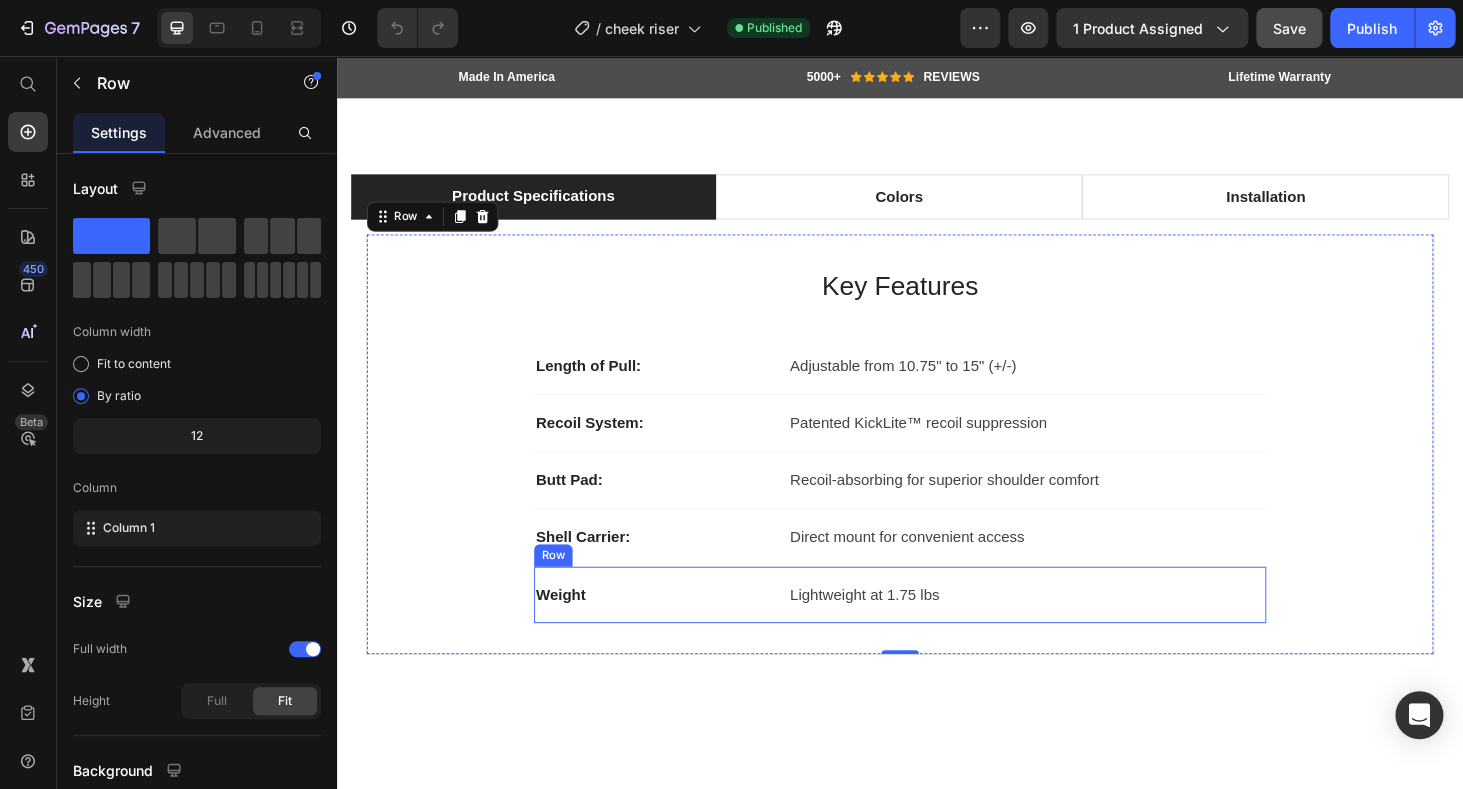 click on "Weight Text block Lightweight at 1.75 lbs Text block Row" at bounding box center [937, 630] 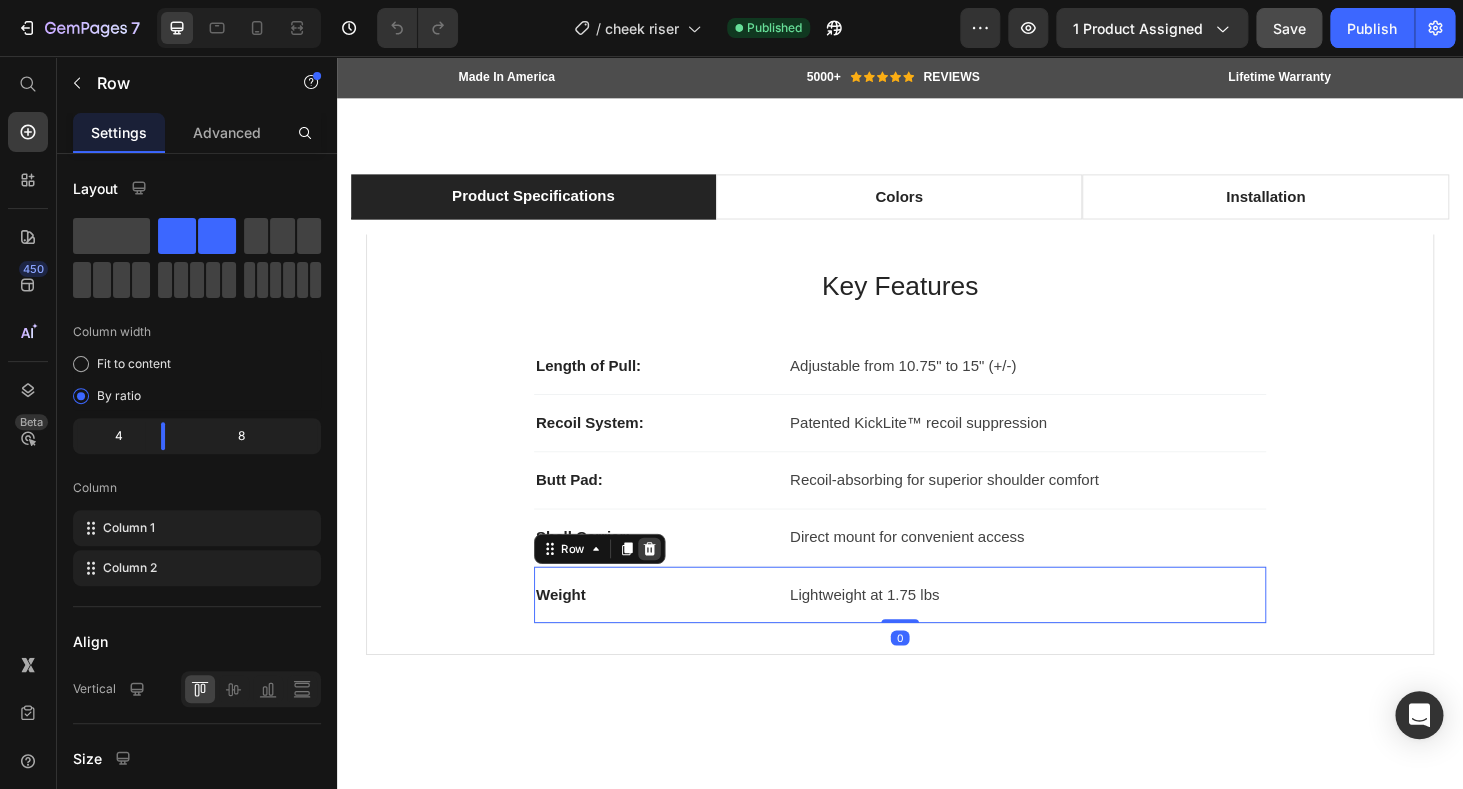 click at bounding box center [670, 581] 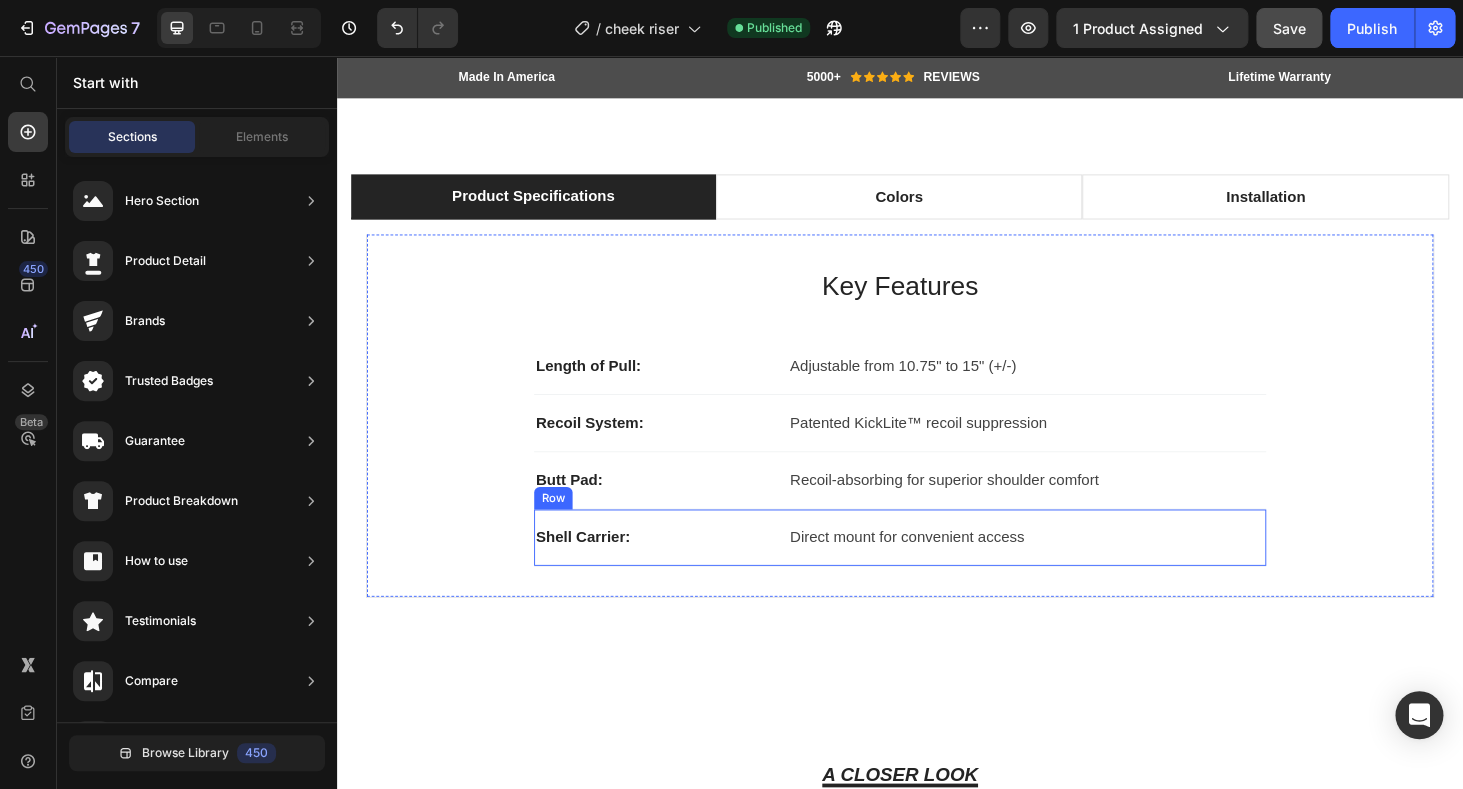 click on "Shell Carrier:  Text block Direct mount for convenient access Text block Row" at bounding box center (937, 569) 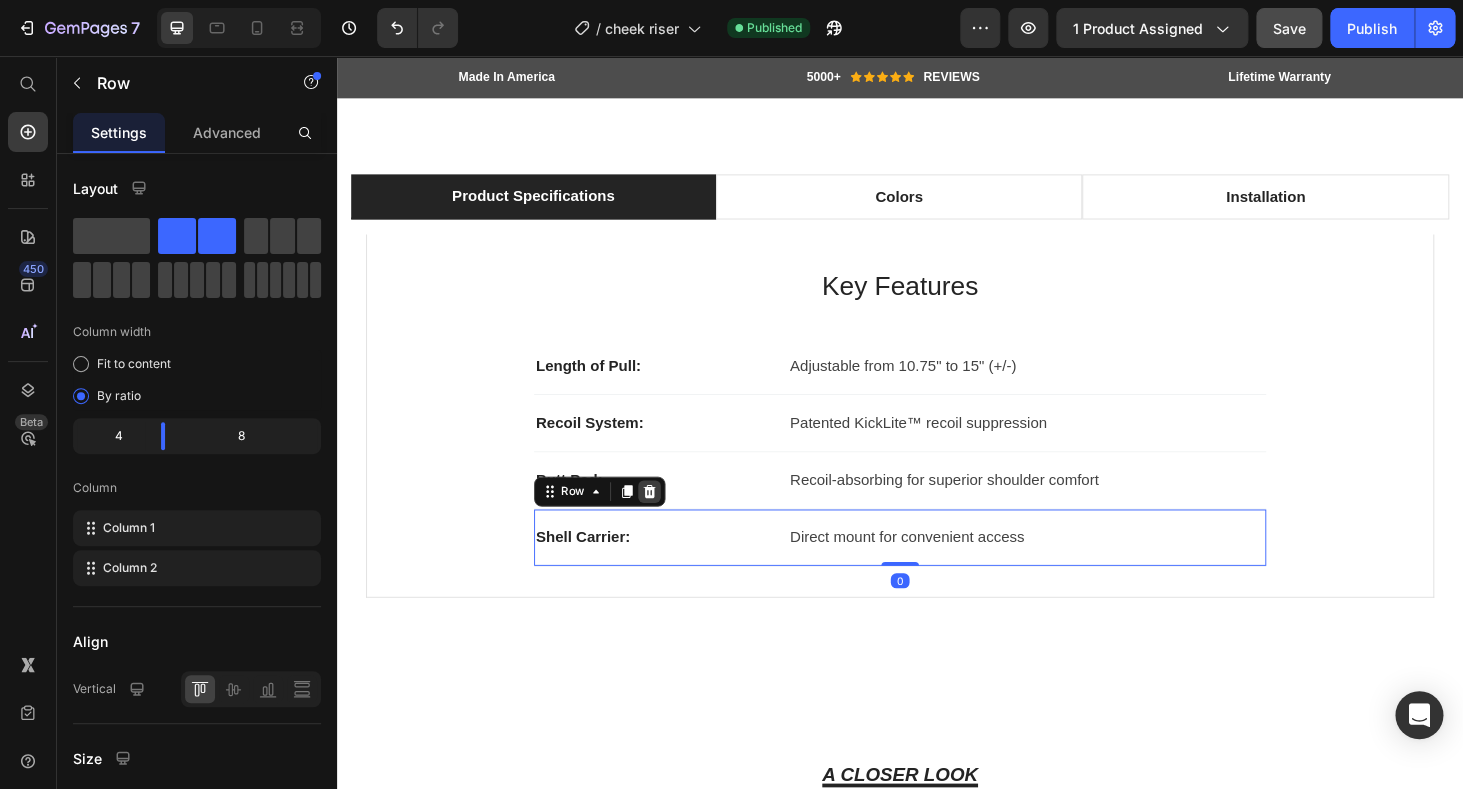 click 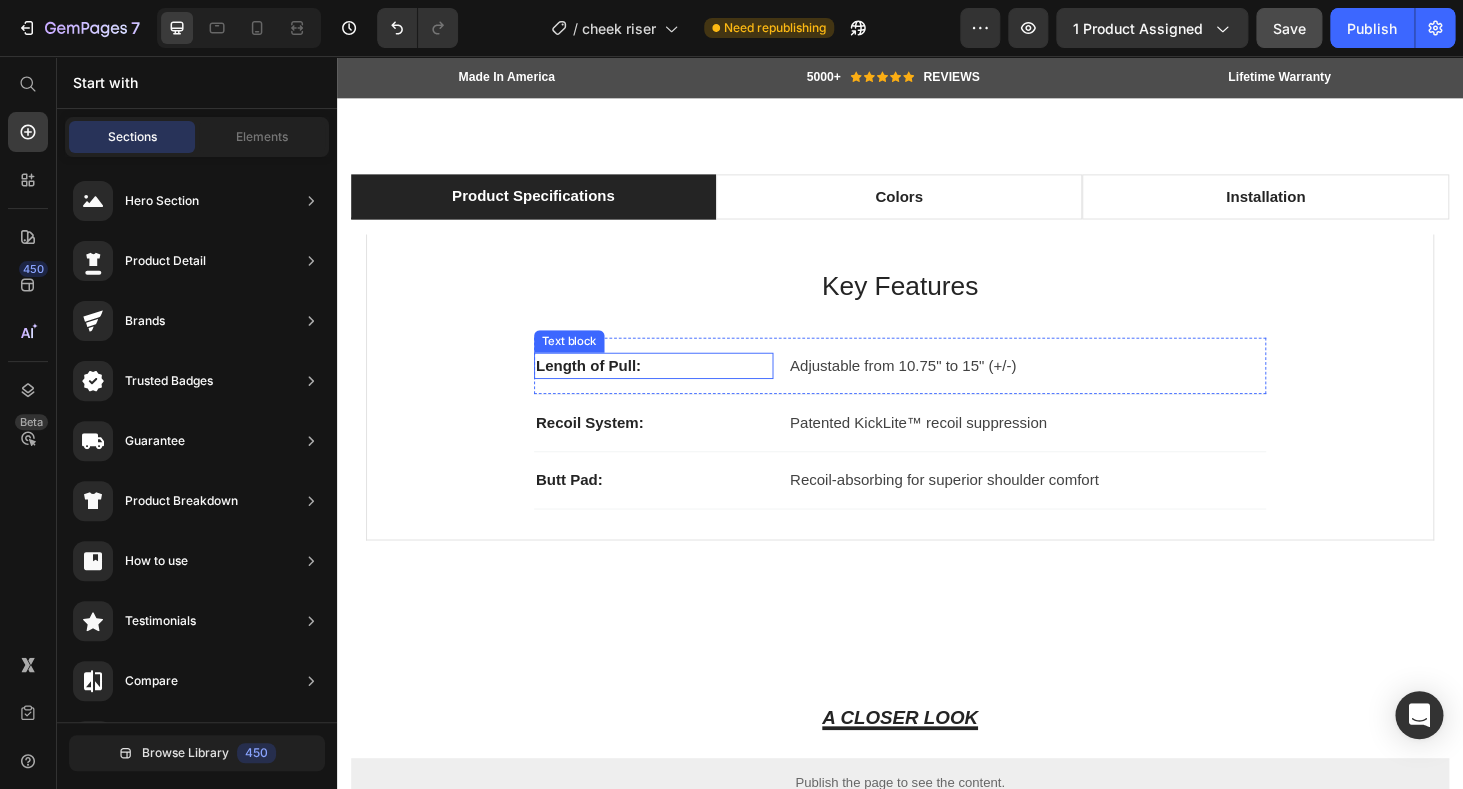 click on "Length of Pull:" at bounding box center [674, 386] 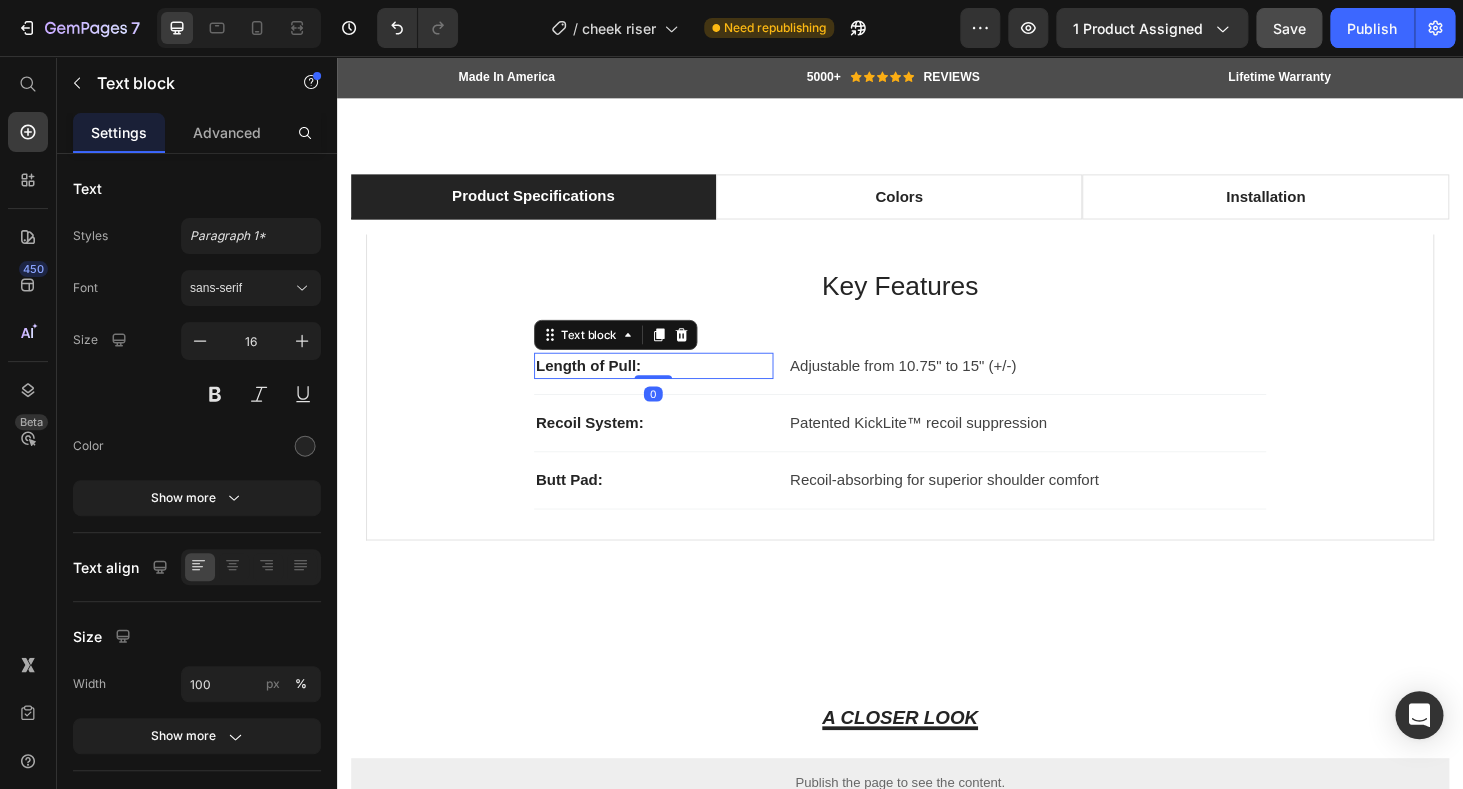 click on "Length of Pull:" at bounding box center (674, 386) 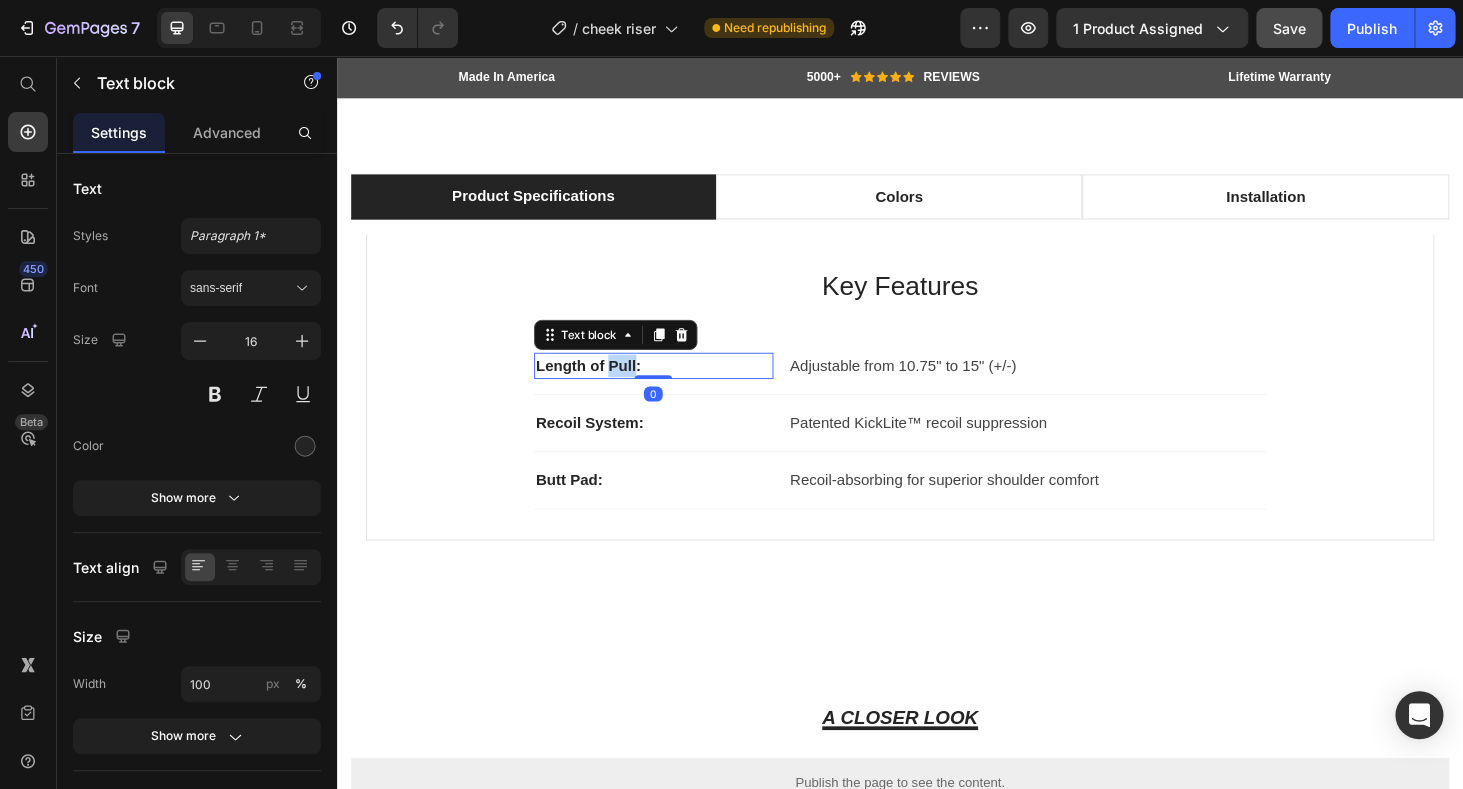 click on "Length of Pull:" at bounding box center [674, 386] 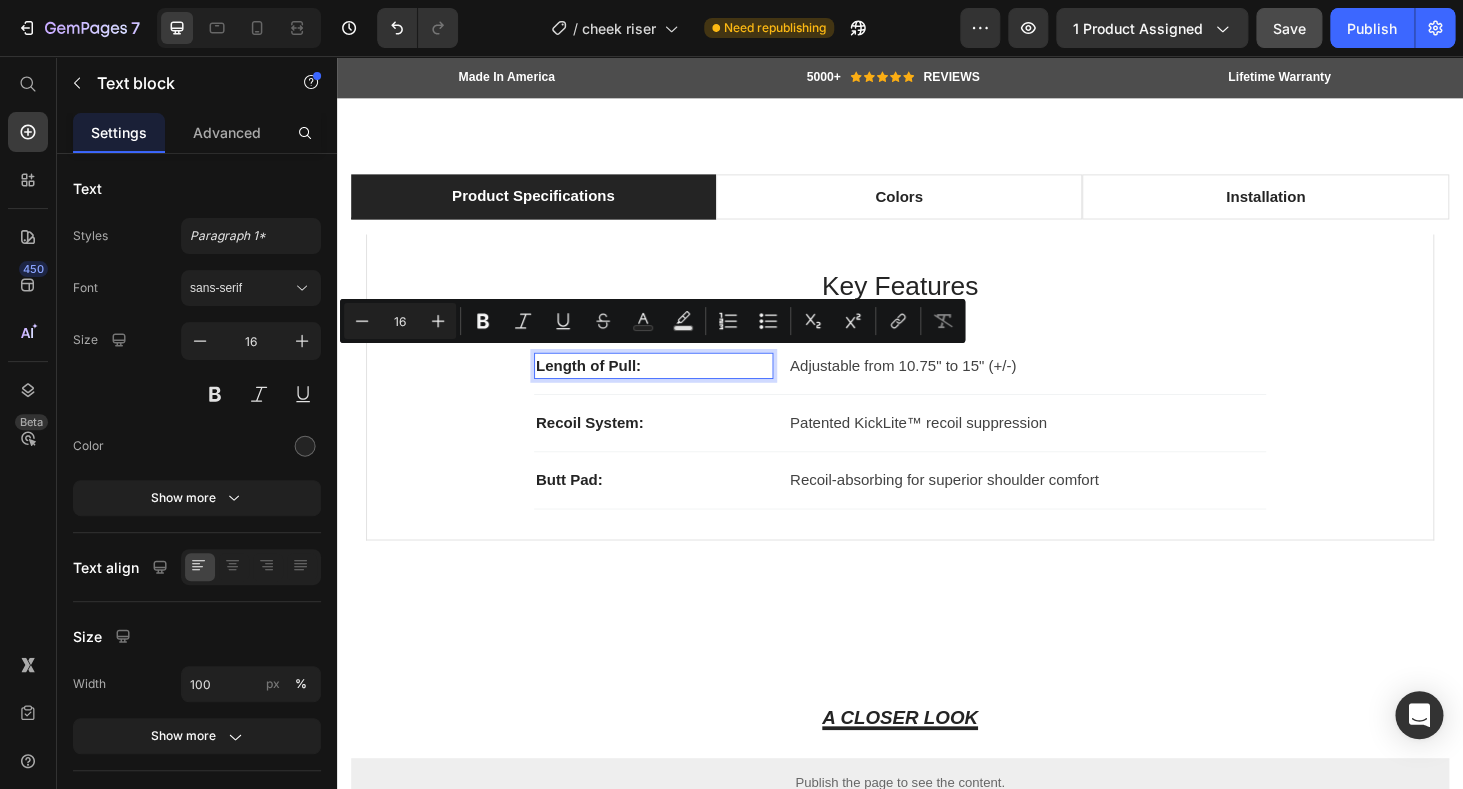 click on "Length of Pull:" at bounding box center [674, 386] 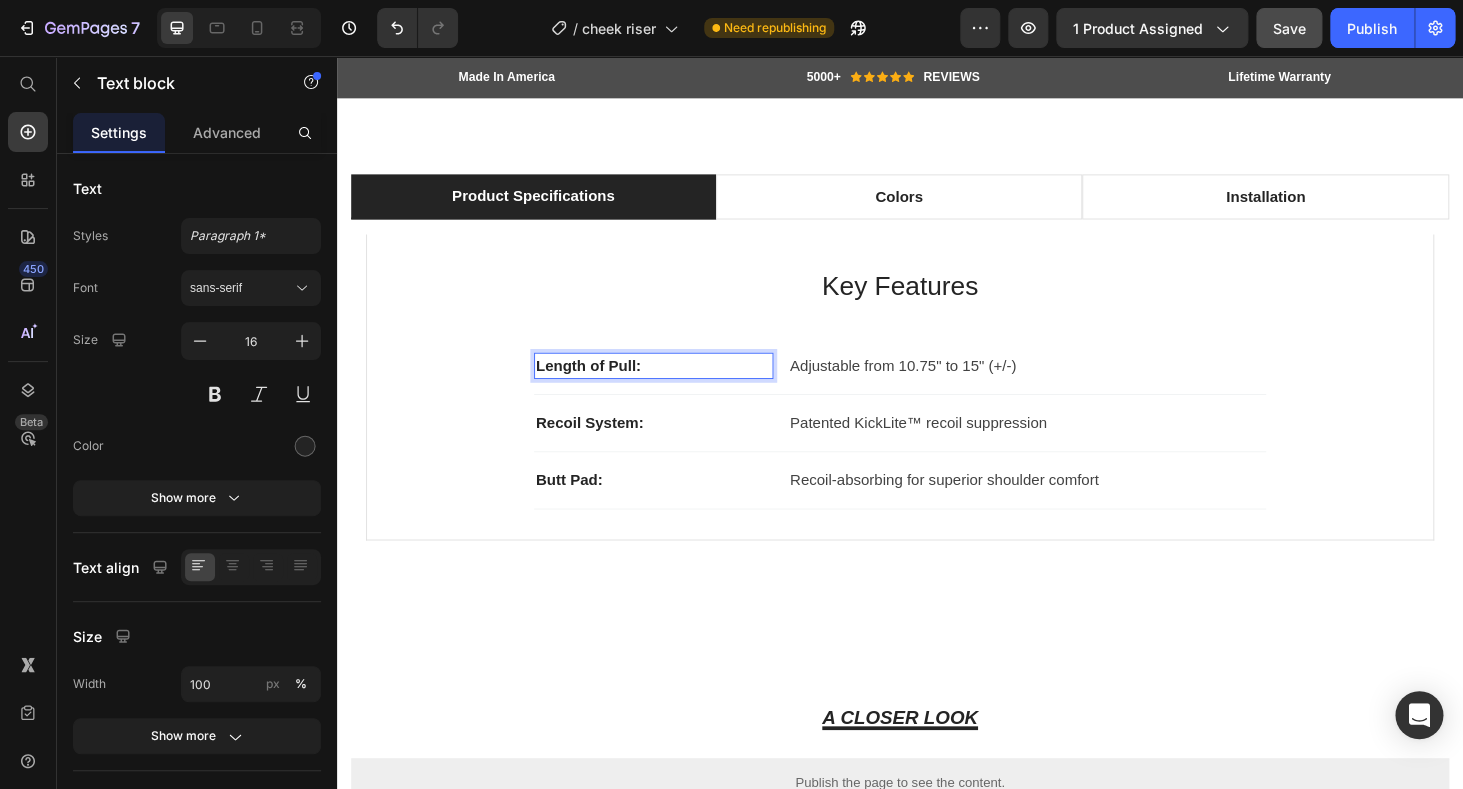 drag, startPoint x: 659, startPoint y: 376, endPoint x: 546, endPoint y: 371, distance: 113.110565 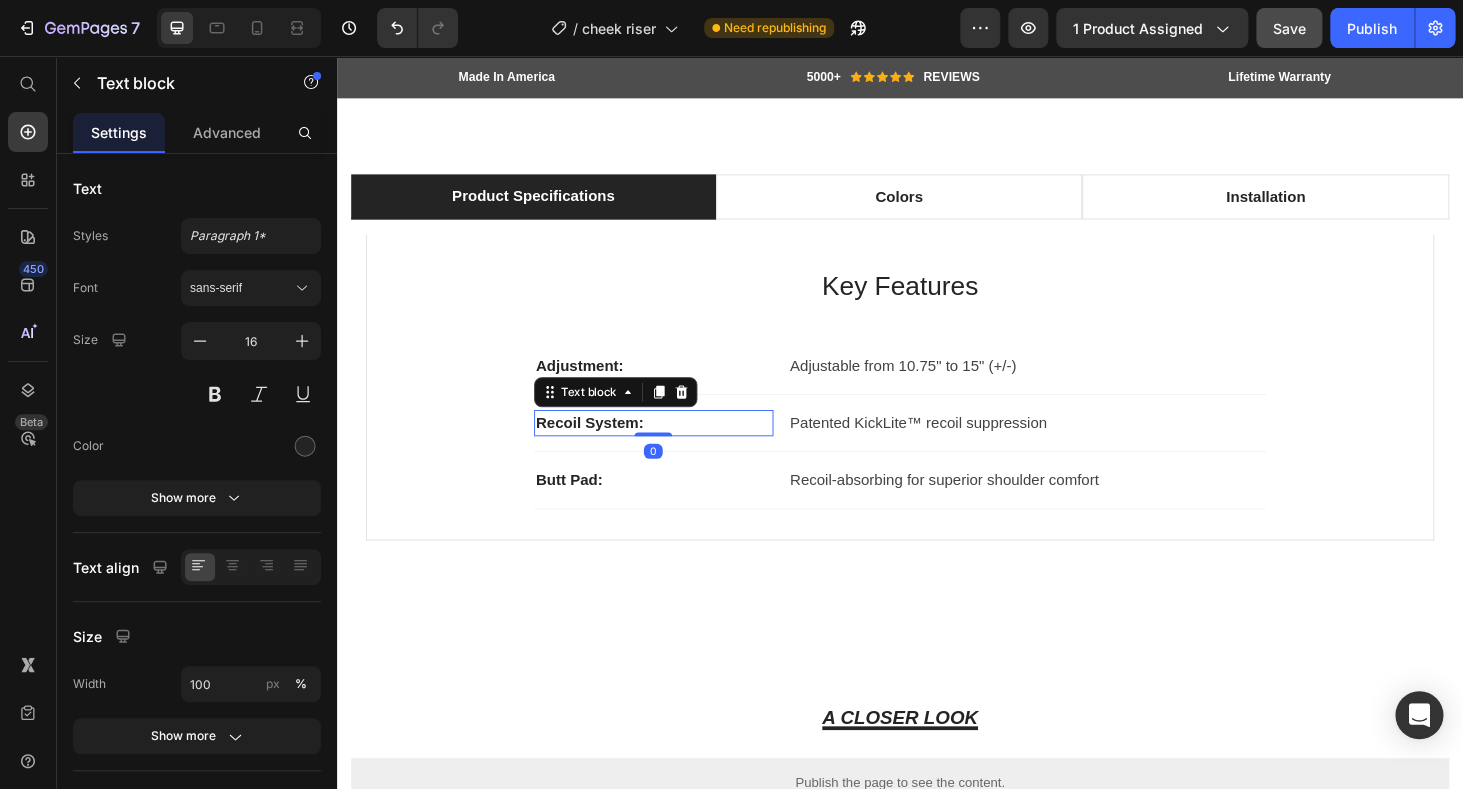 click on "Recoil System:" at bounding box center (674, 447) 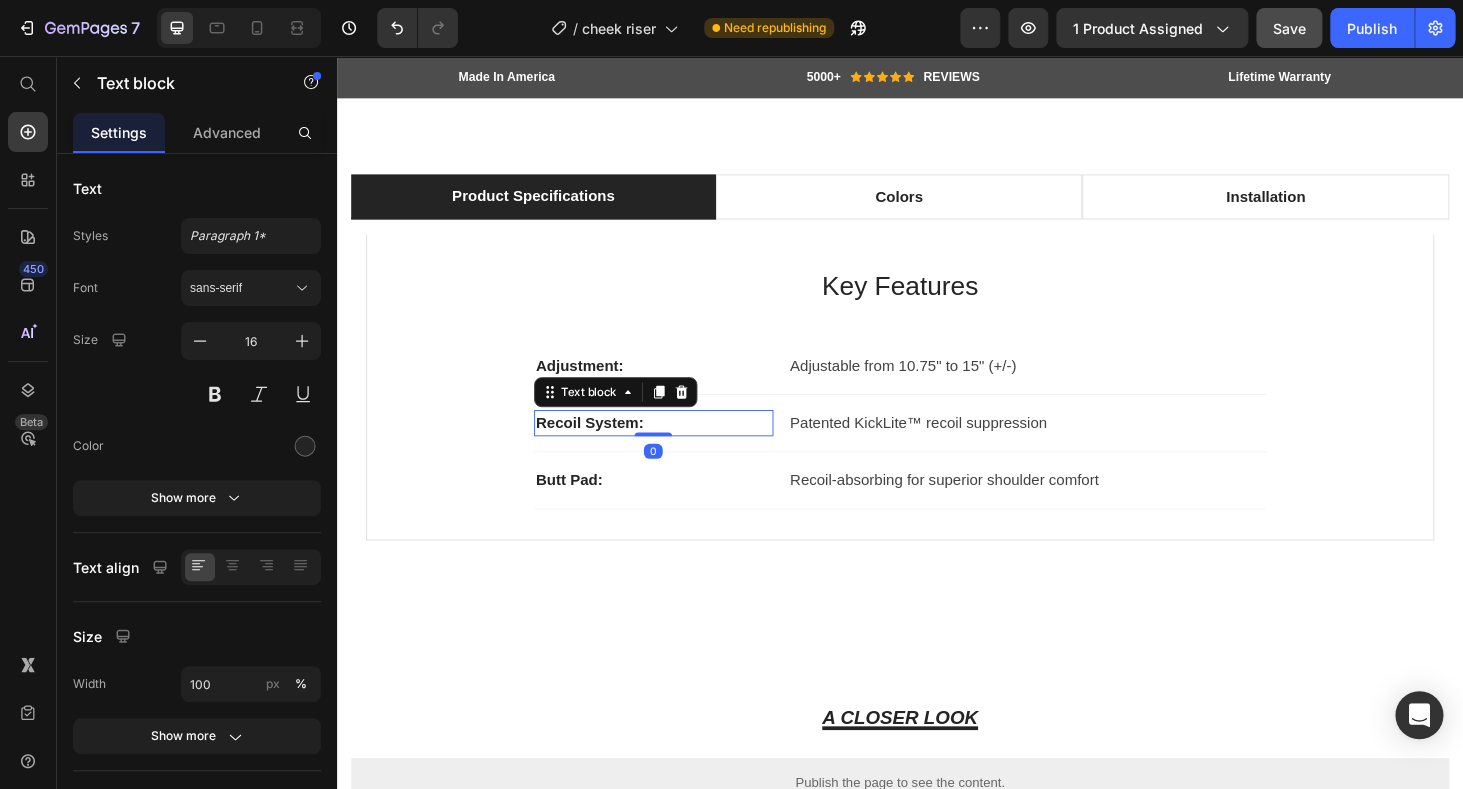 click on "Recoil System:" at bounding box center (674, 447) 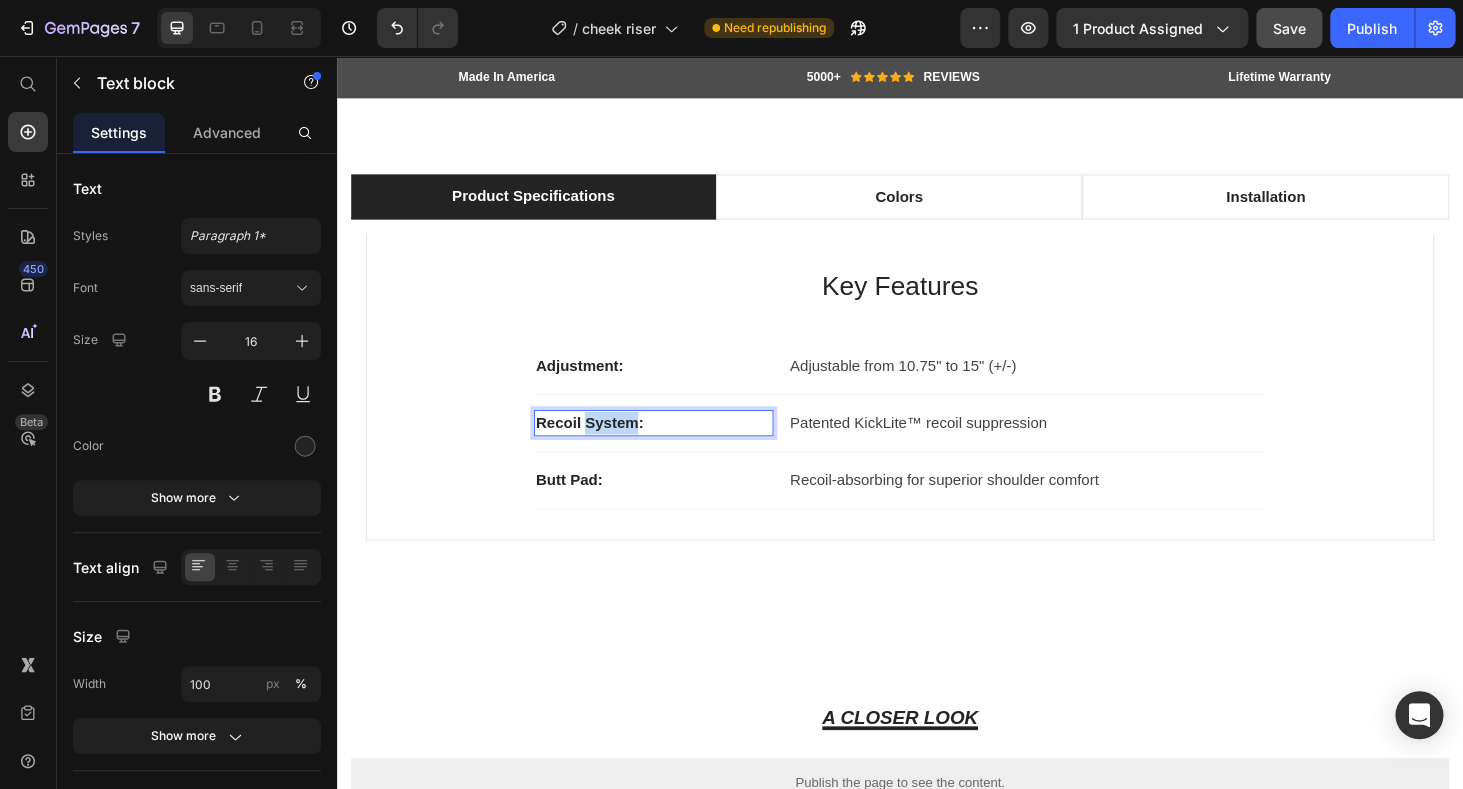 click on "Recoil System:" at bounding box center (674, 447) 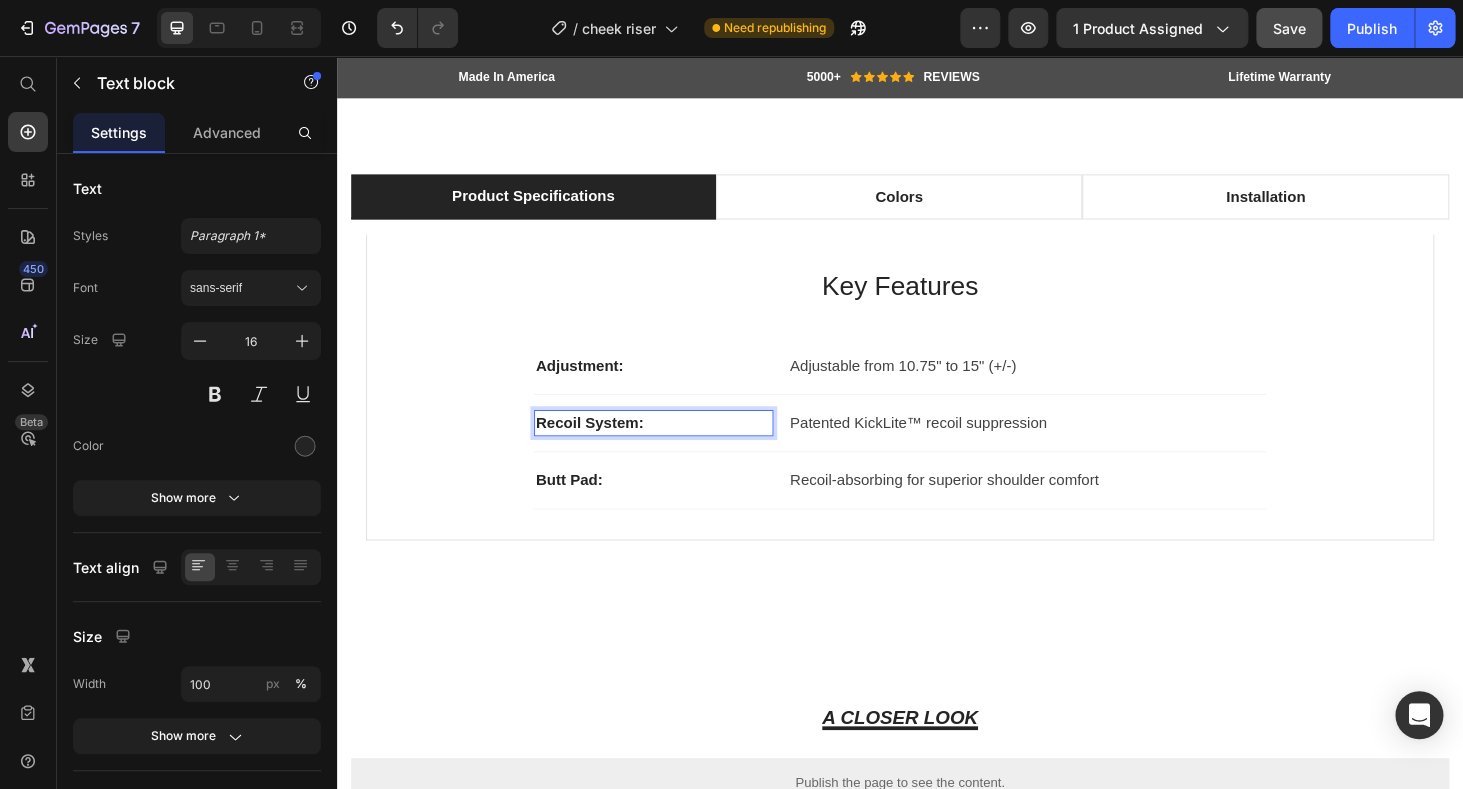 click on "Recoil System:" at bounding box center (674, 447) 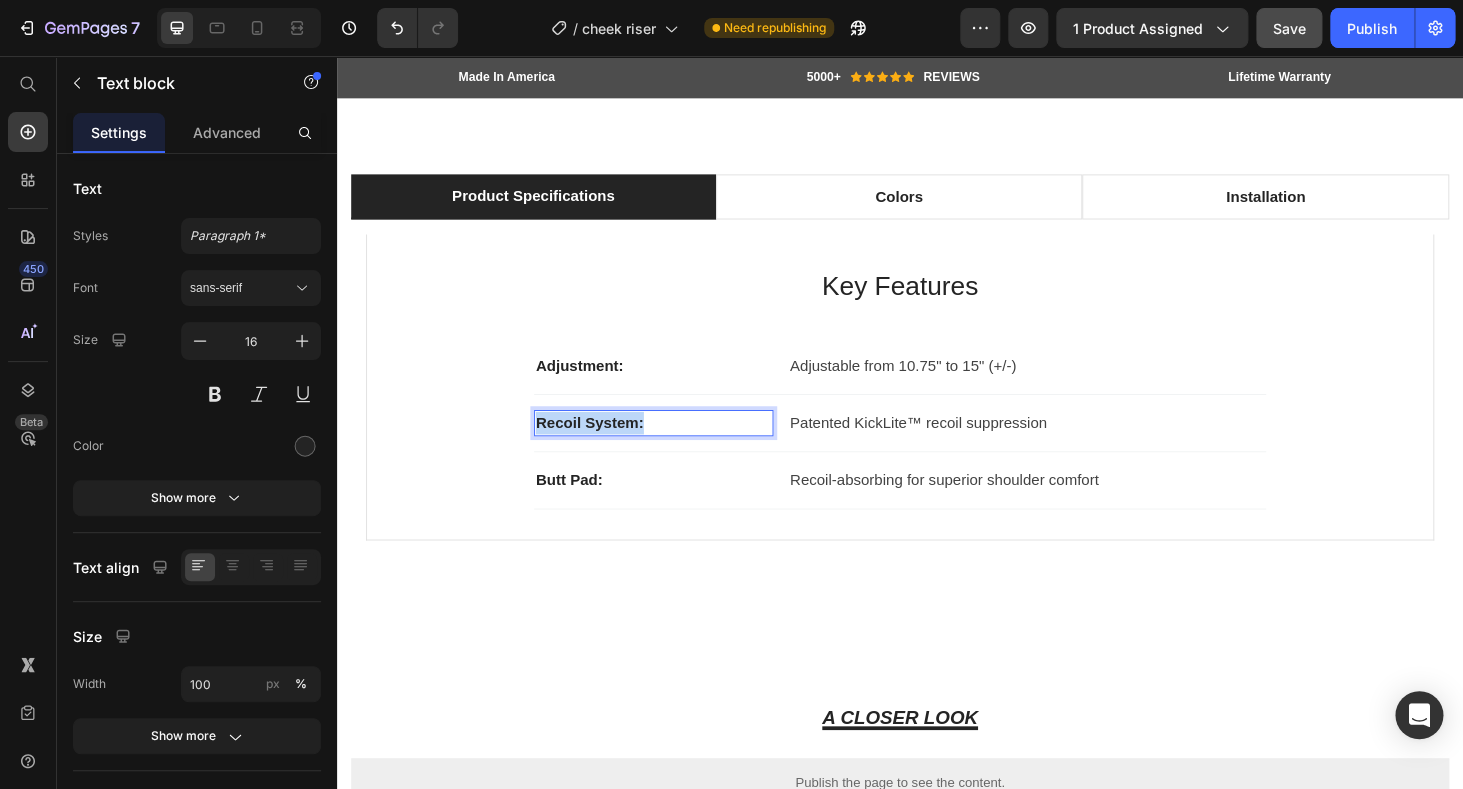 drag, startPoint x: 662, startPoint y: 439, endPoint x: 546, endPoint y: 426, distance: 116.72617 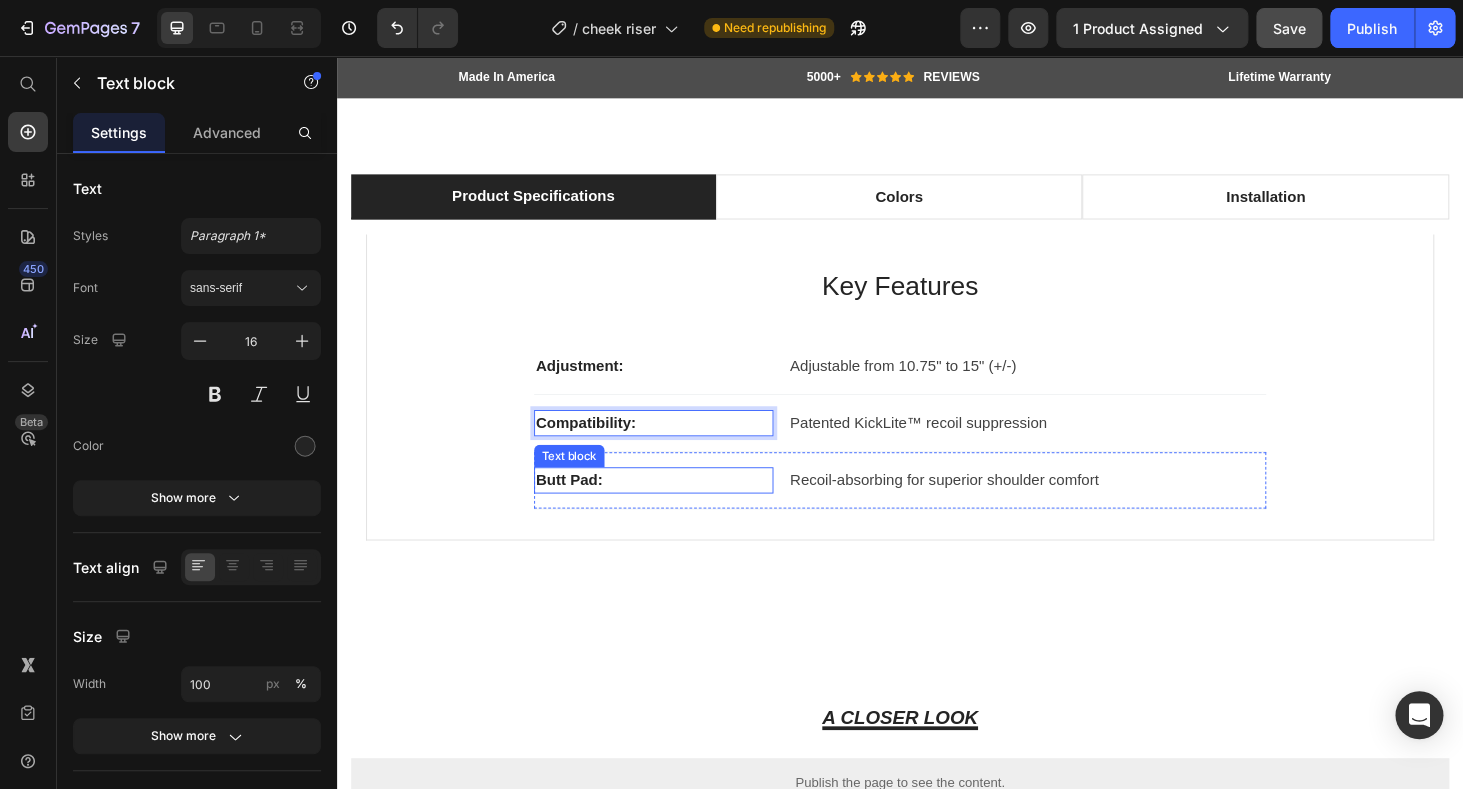 click on "Butt Pad:" at bounding box center [674, 508] 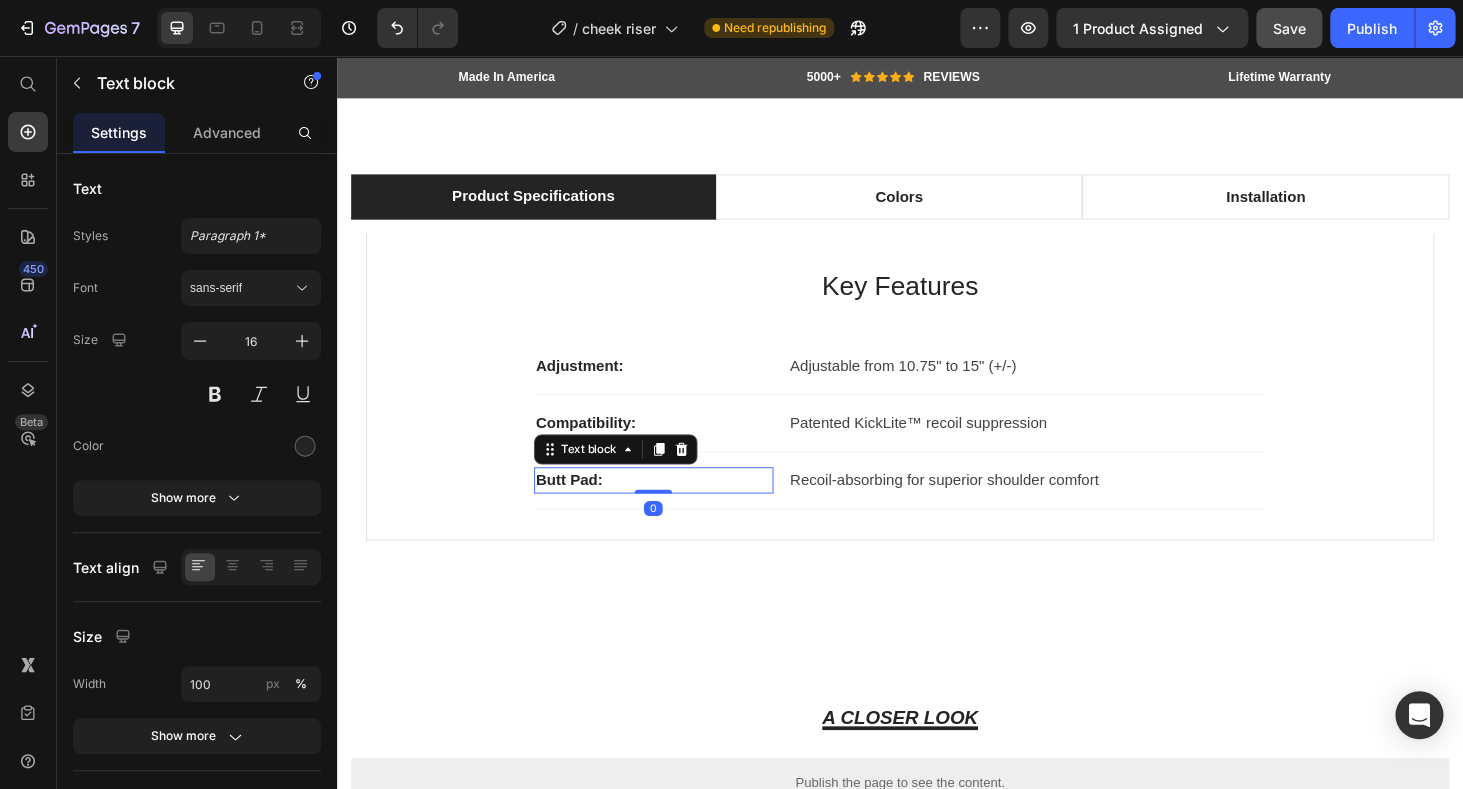 click on "Butt Pad:" at bounding box center [674, 508] 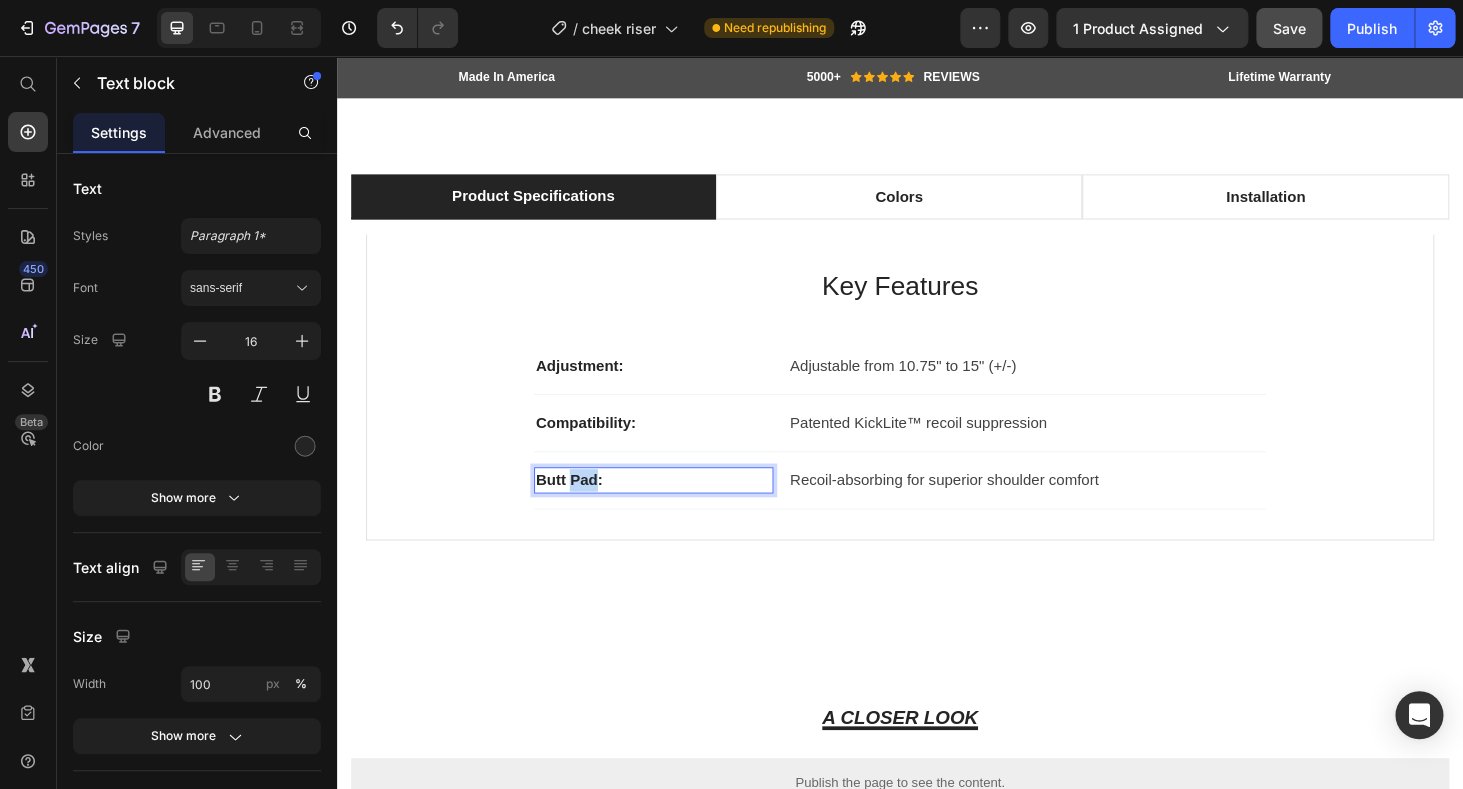 click on "Butt Pad:" at bounding box center [674, 508] 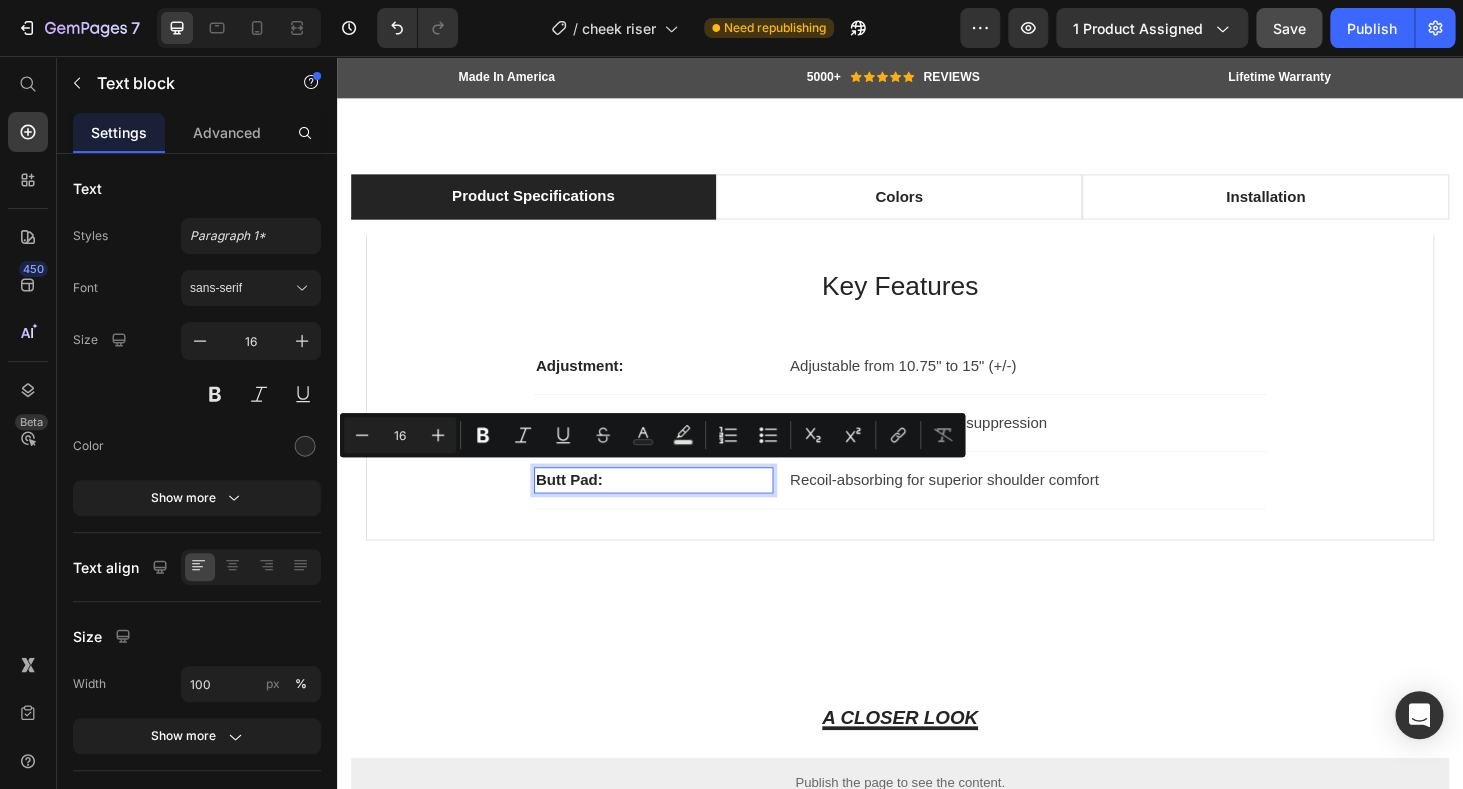 click on "Butt Pad:" at bounding box center (674, 508) 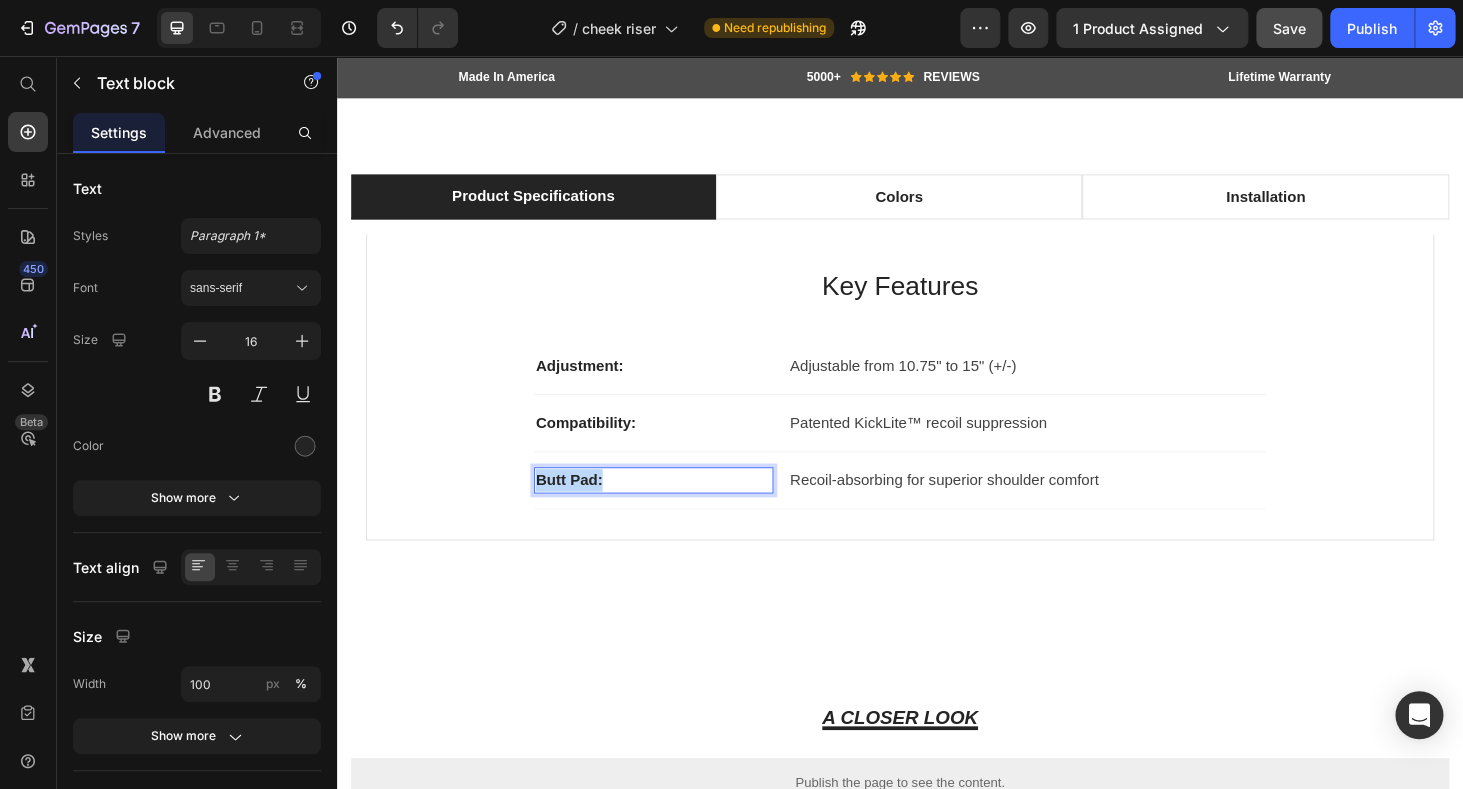 drag, startPoint x: 620, startPoint y: 497, endPoint x: 529, endPoint y: 494, distance: 91.04944 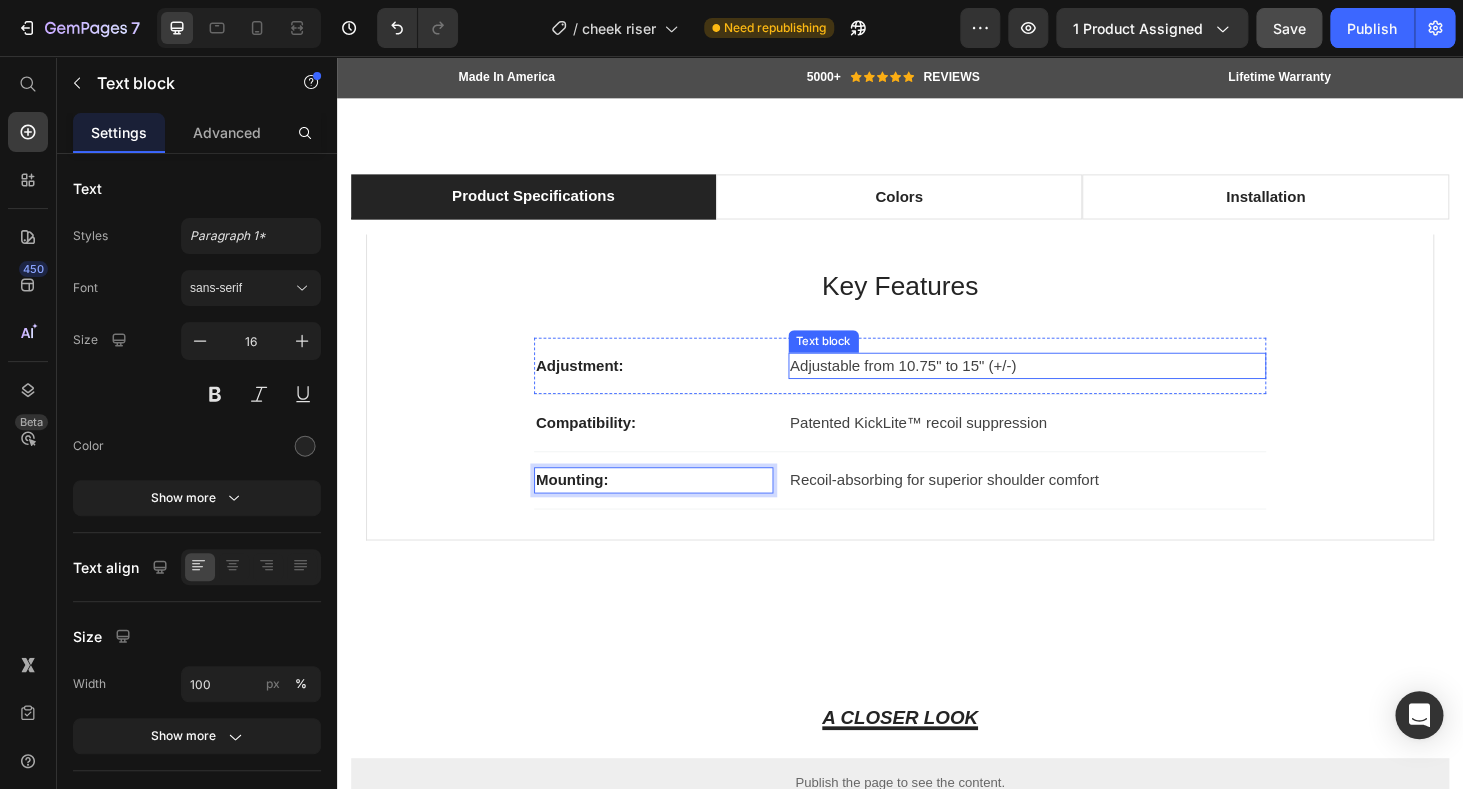 click on "Adjustable from 10.75" to 15" (+/-)" at bounding box center (1072, 386) 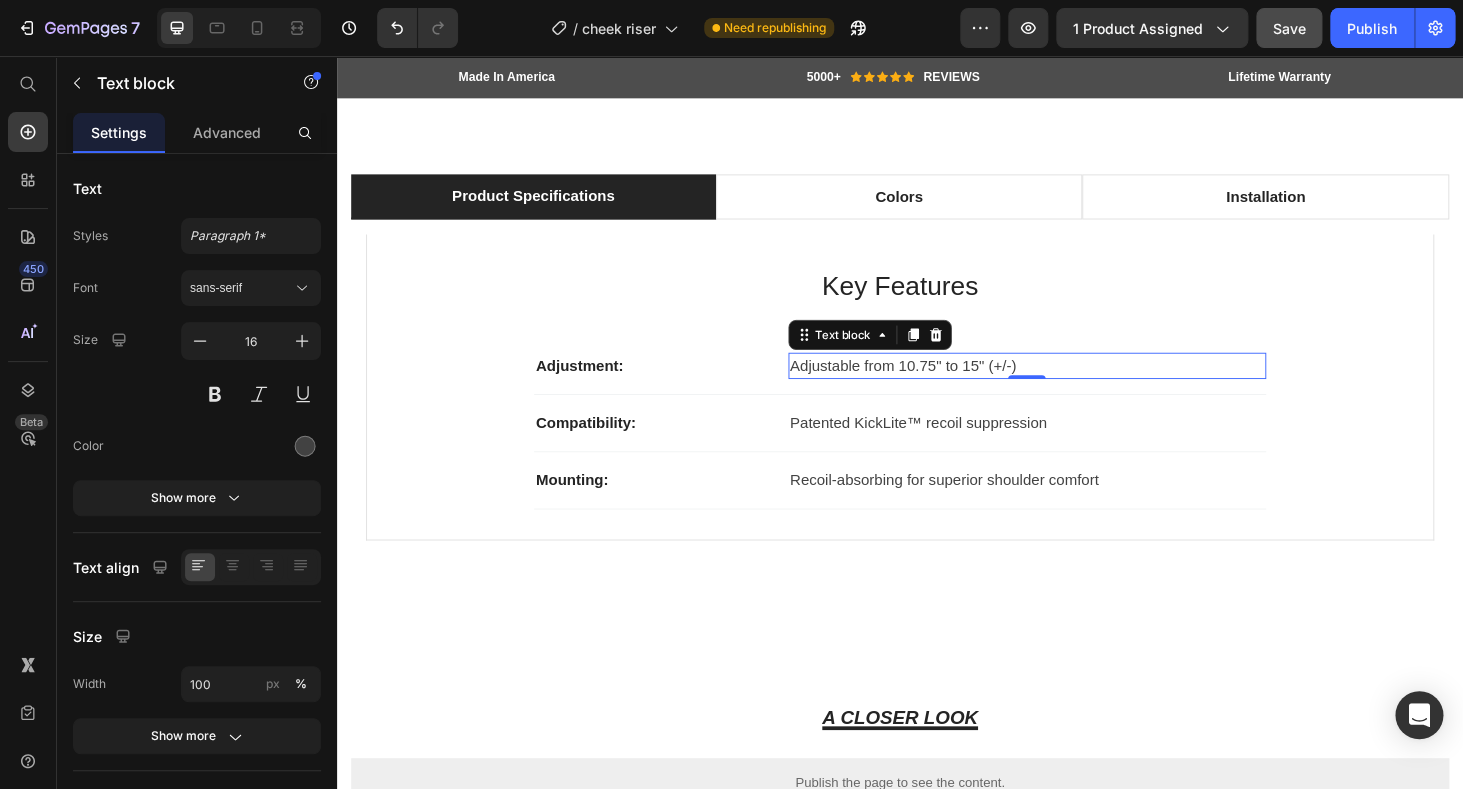 click on "Adjustable from 10.75" to 15" (+/-)" at bounding box center [1072, 386] 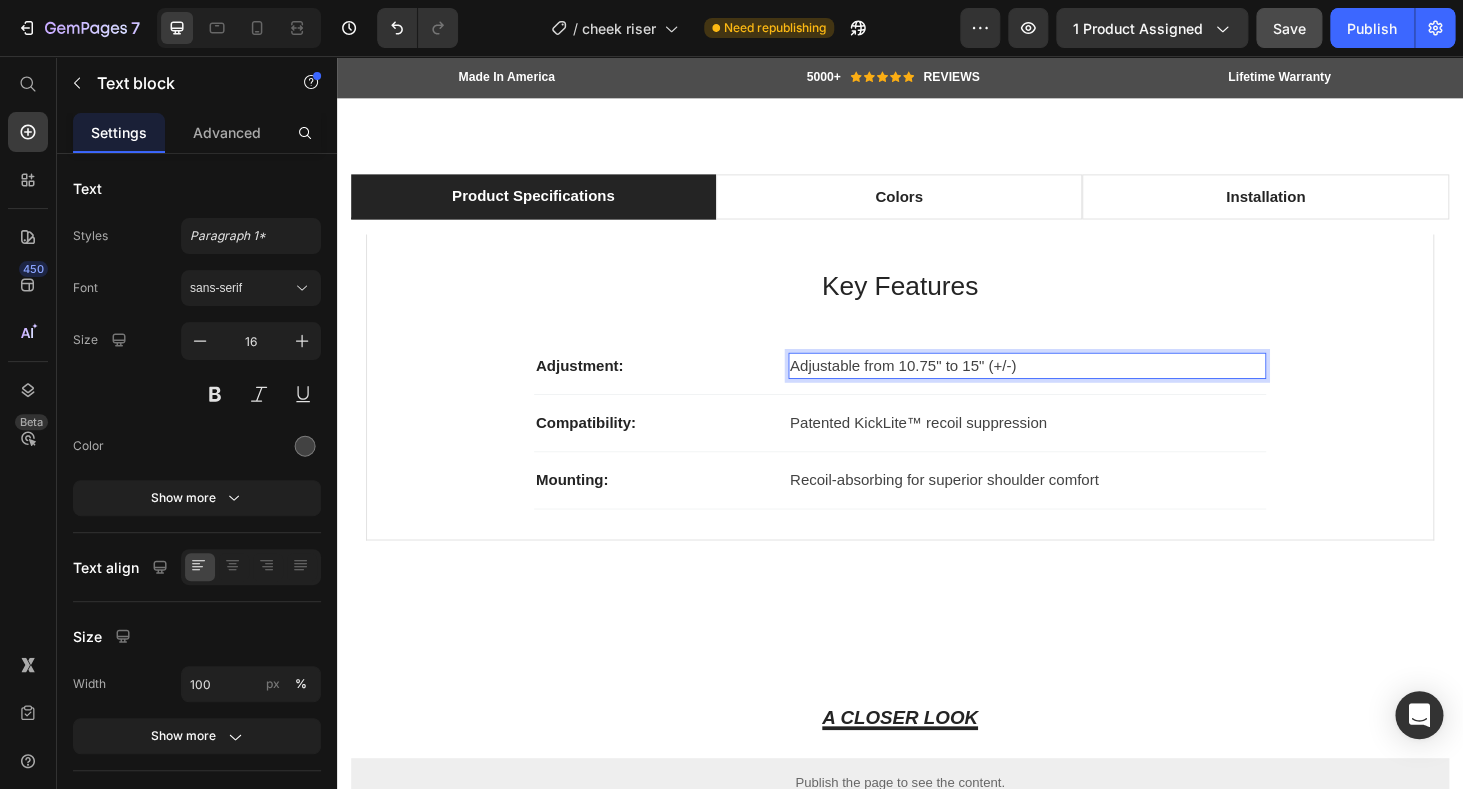 click on "Adjustable from 10.75" to 15" (+/-)" at bounding box center [1072, 386] 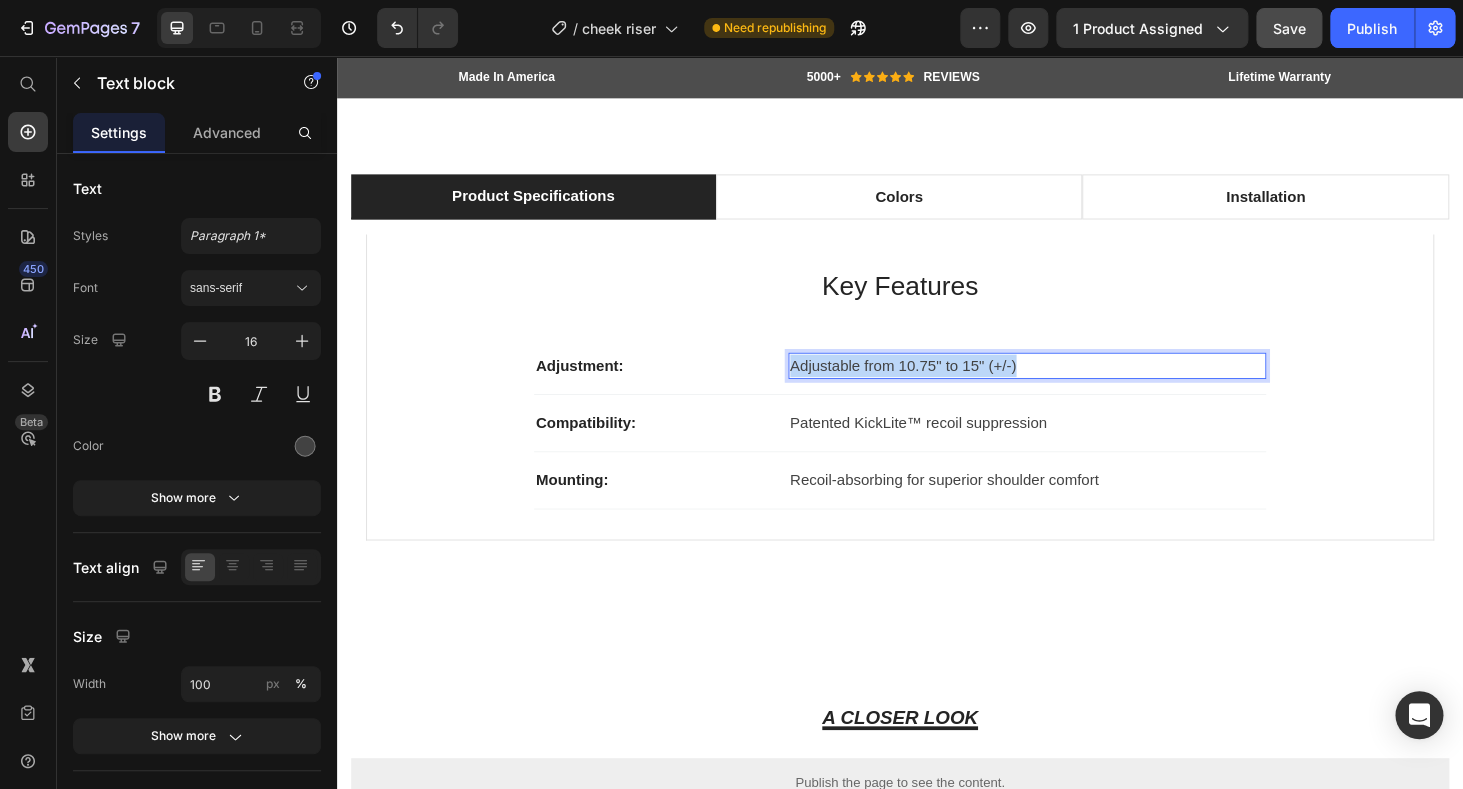 drag, startPoint x: 1068, startPoint y: 374, endPoint x: 810, endPoint y: 373, distance: 258.00195 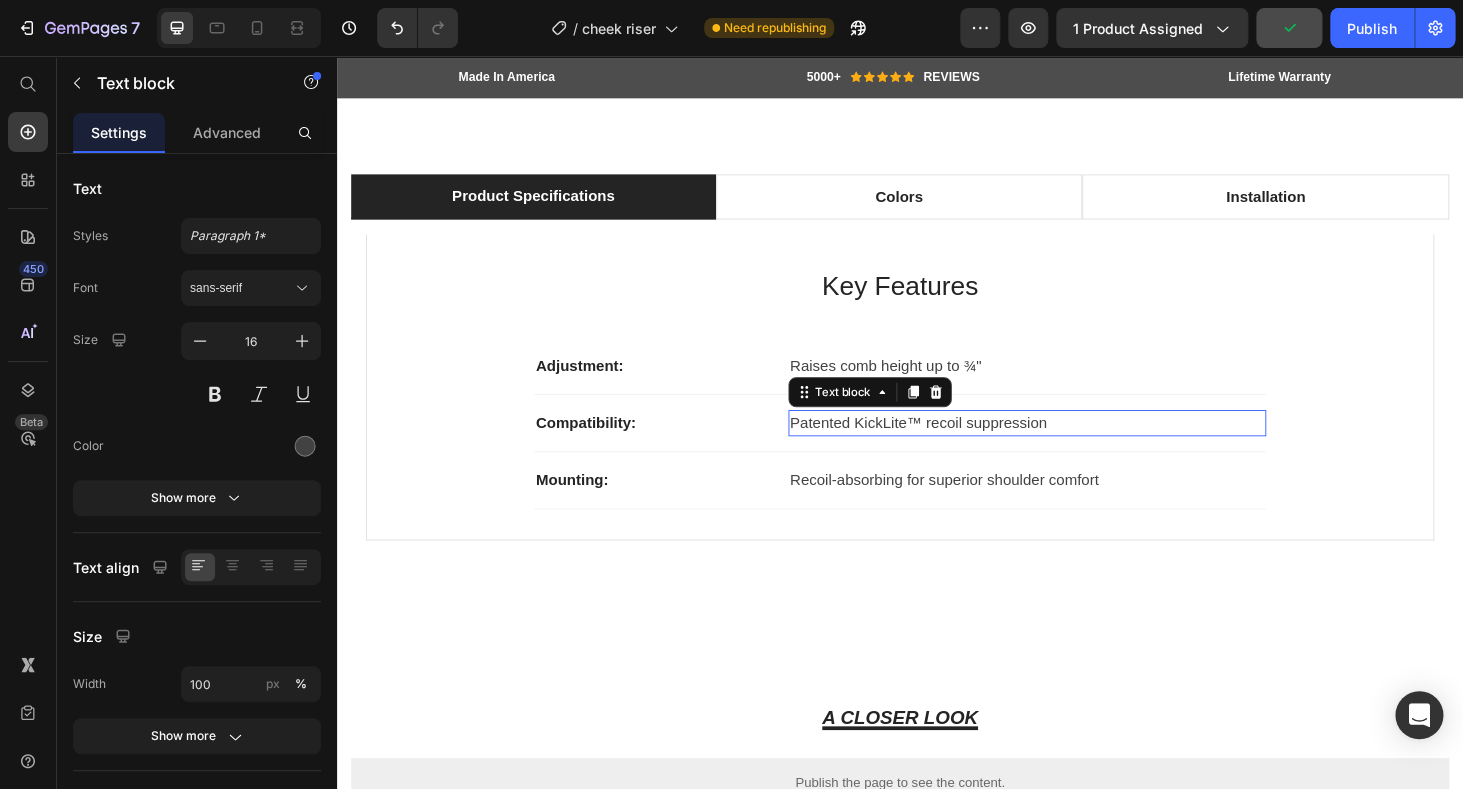 click on "Patented KickLite™ recoil suppression" at bounding box center (1072, 447) 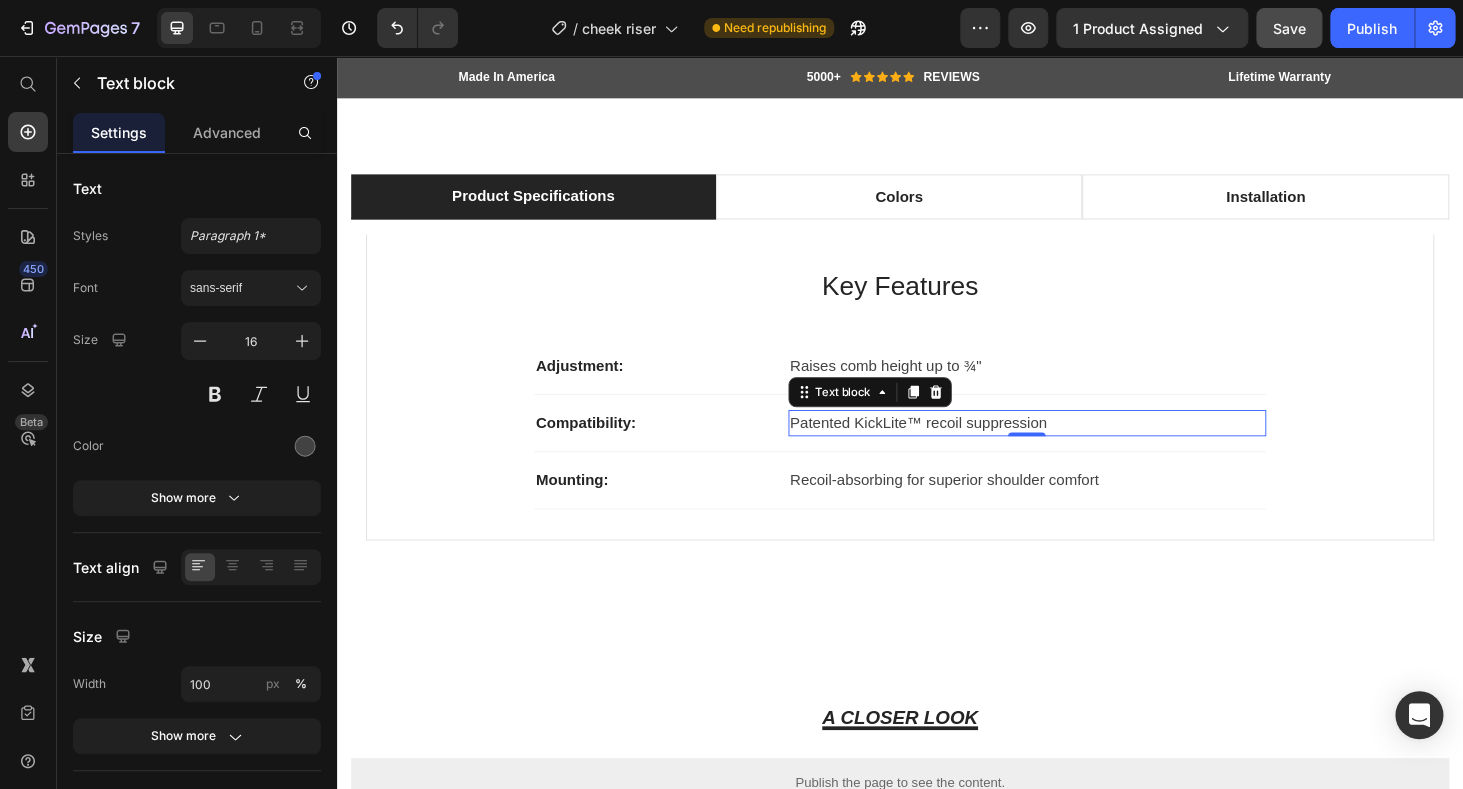 click on "Patented KickLite™ recoil suppression" at bounding box center (1072, 447) 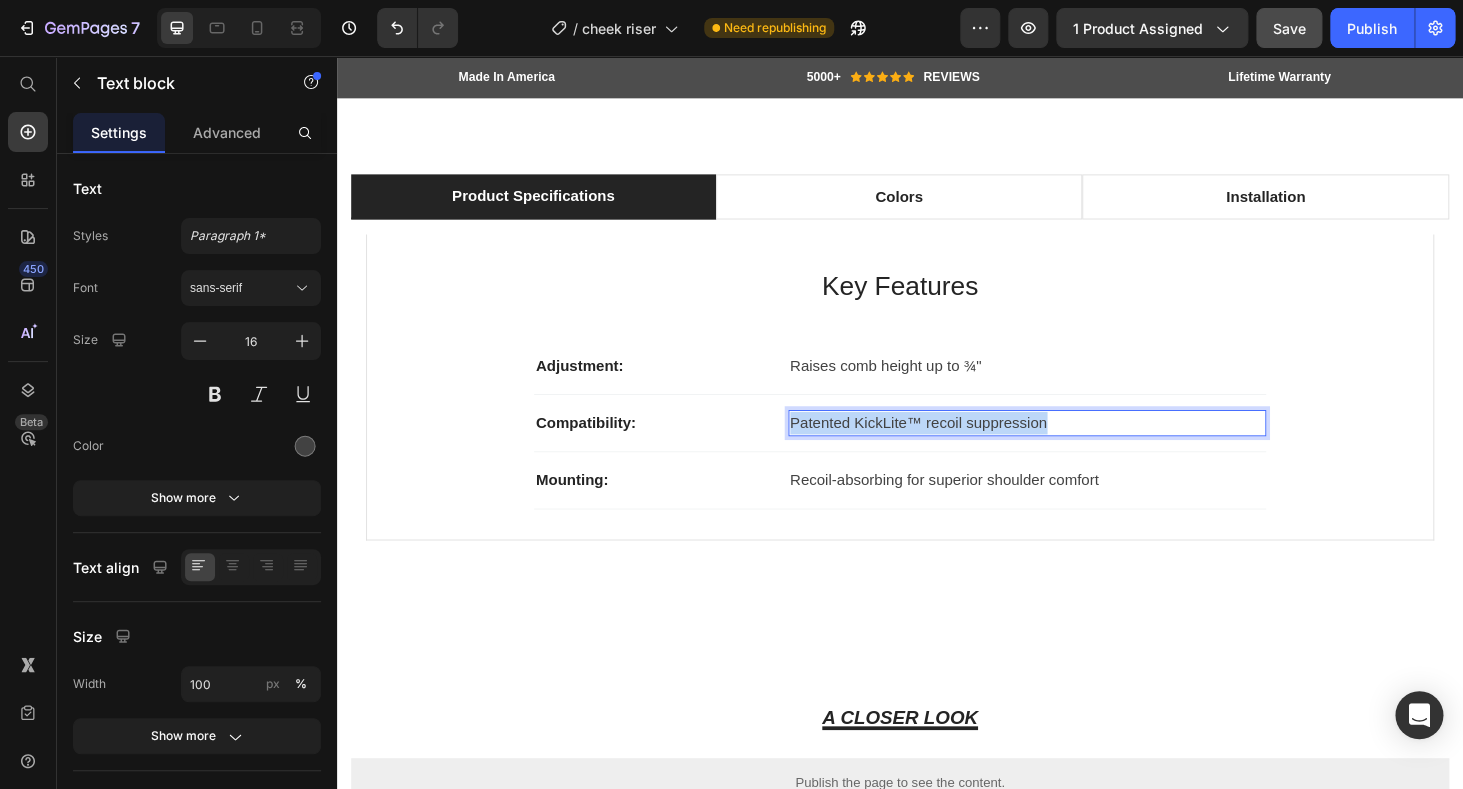 drag, startPoint x: 1152, startPoint y: 433, endPoint x: 800, endPoint y: 432, distance: 352.00143 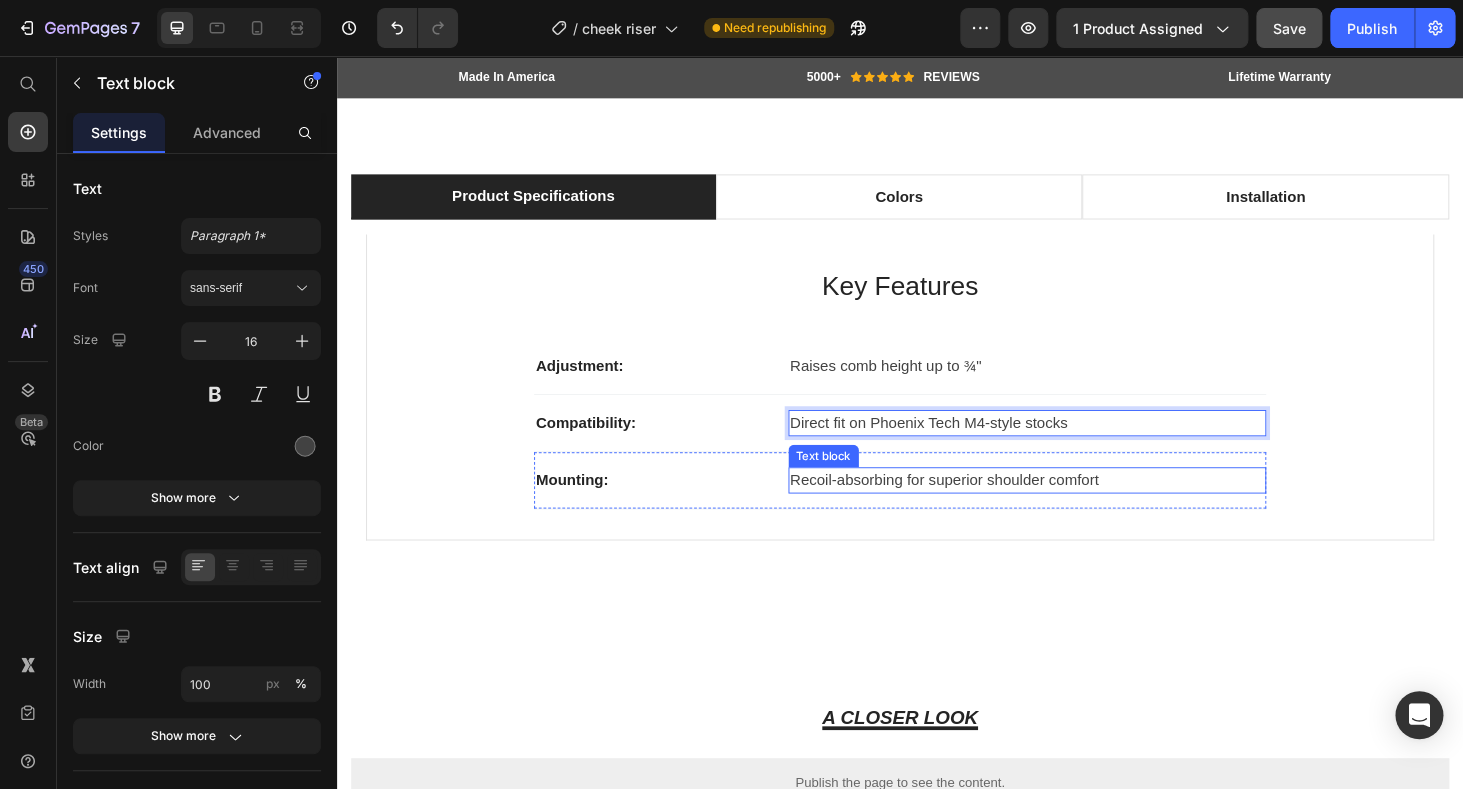 click on "Recoil-absorbing for superior shoulder comfort" at bounding box center (1072, 508) 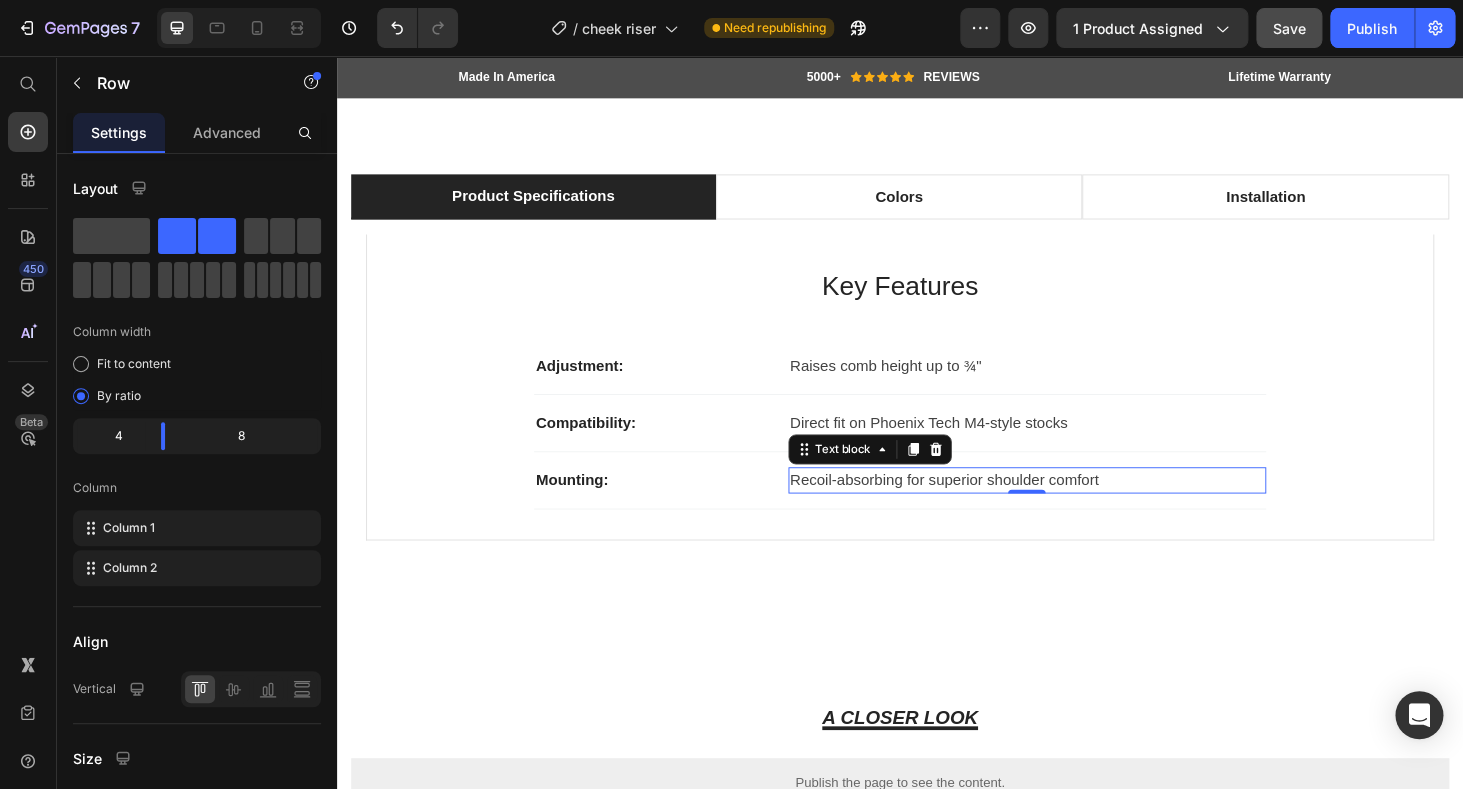click on "Mounting: Text block Recoil-absorbing for superior shoulder comfort Text block   0 Row" at bounding box center (937, 508) 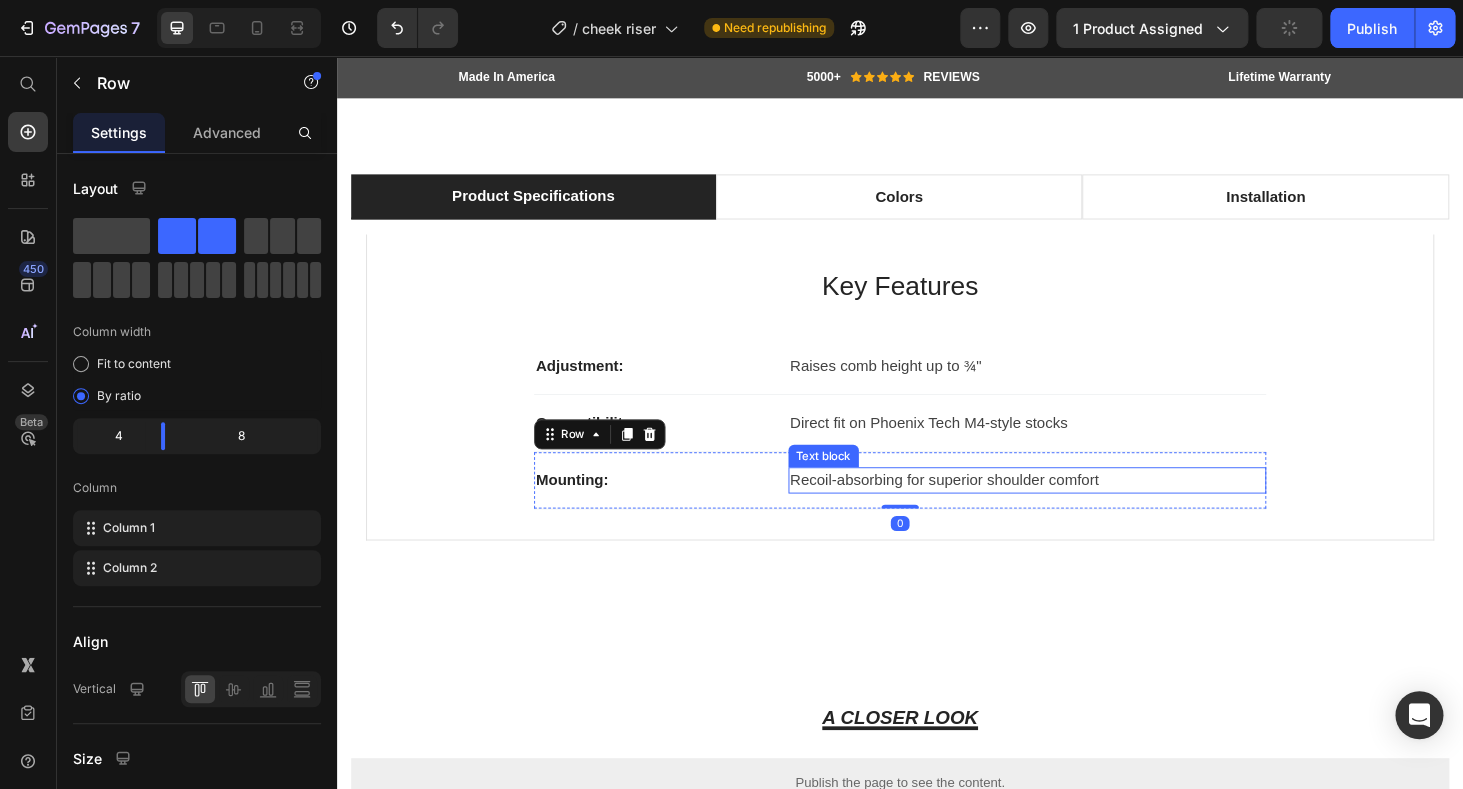 click on "Recoil-absorbing for superior shoulder comfort" at bounding box center (1072, 508) 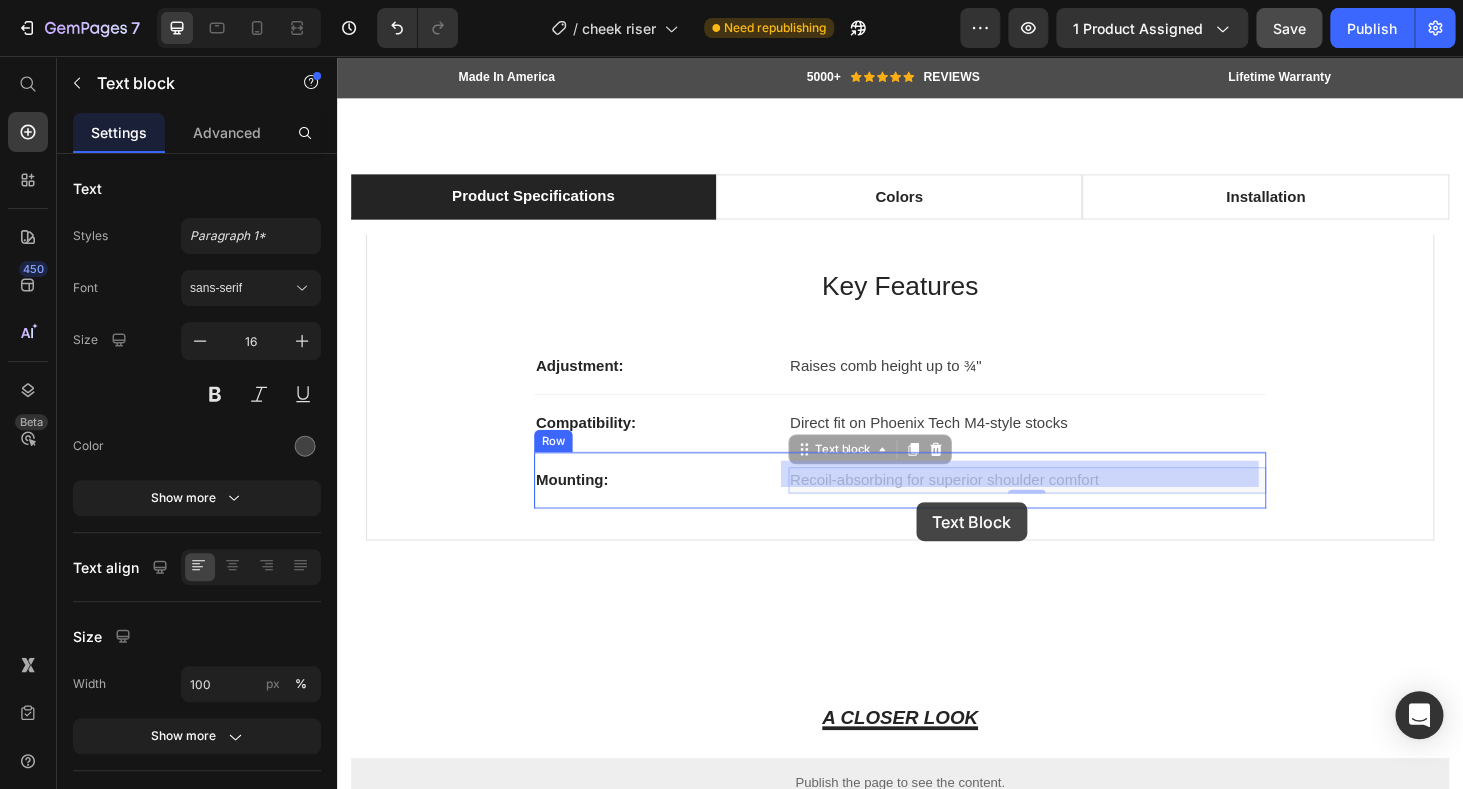 drag, startPoint x: 1170, startPoint y: 499, endPoint x: 917, endPoint y: 502, distance: 253.01779 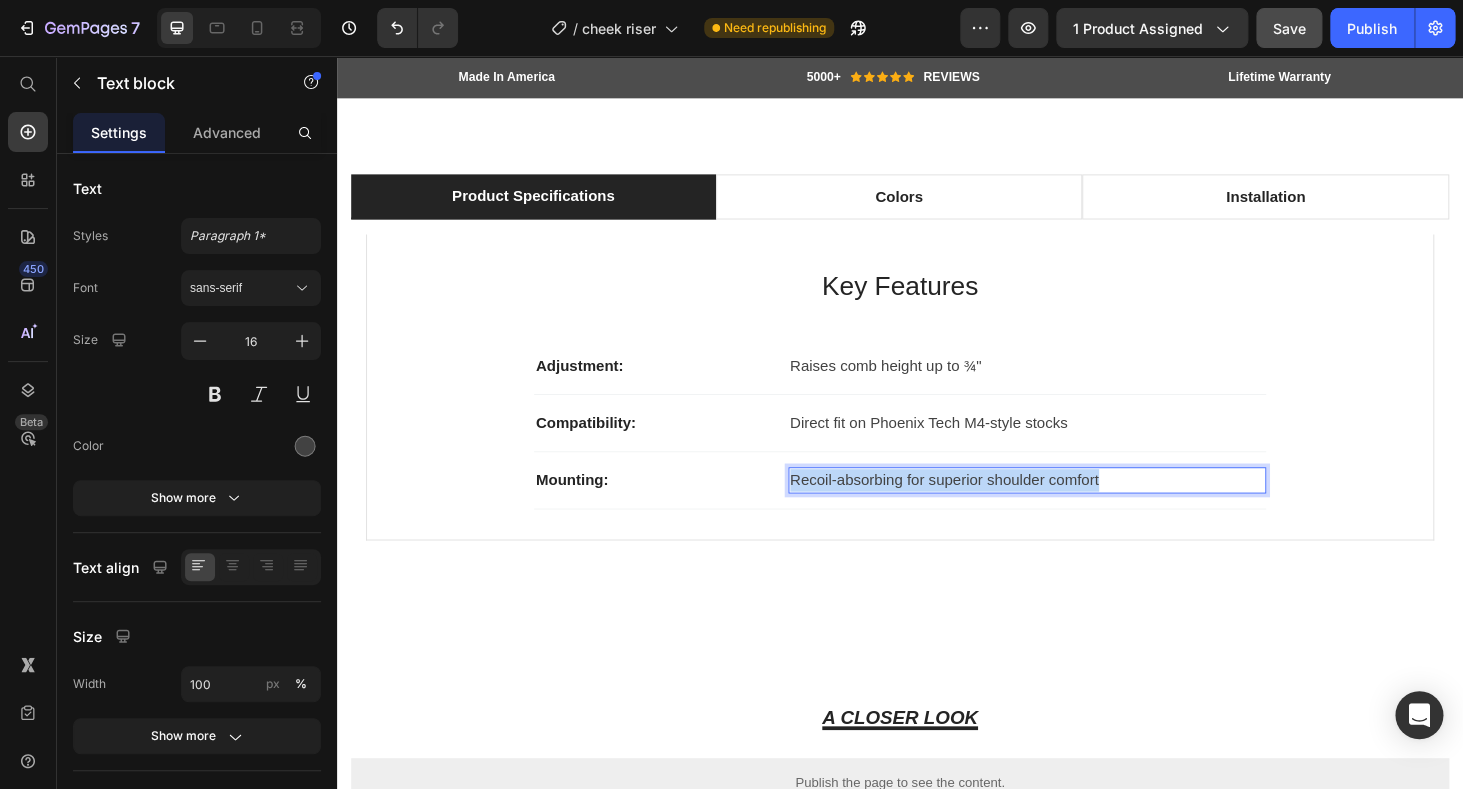 drag, startPoint x: 1153, startPoint y: 501, endPoint x: 801, endPoint y: 500, distance: 352.00143 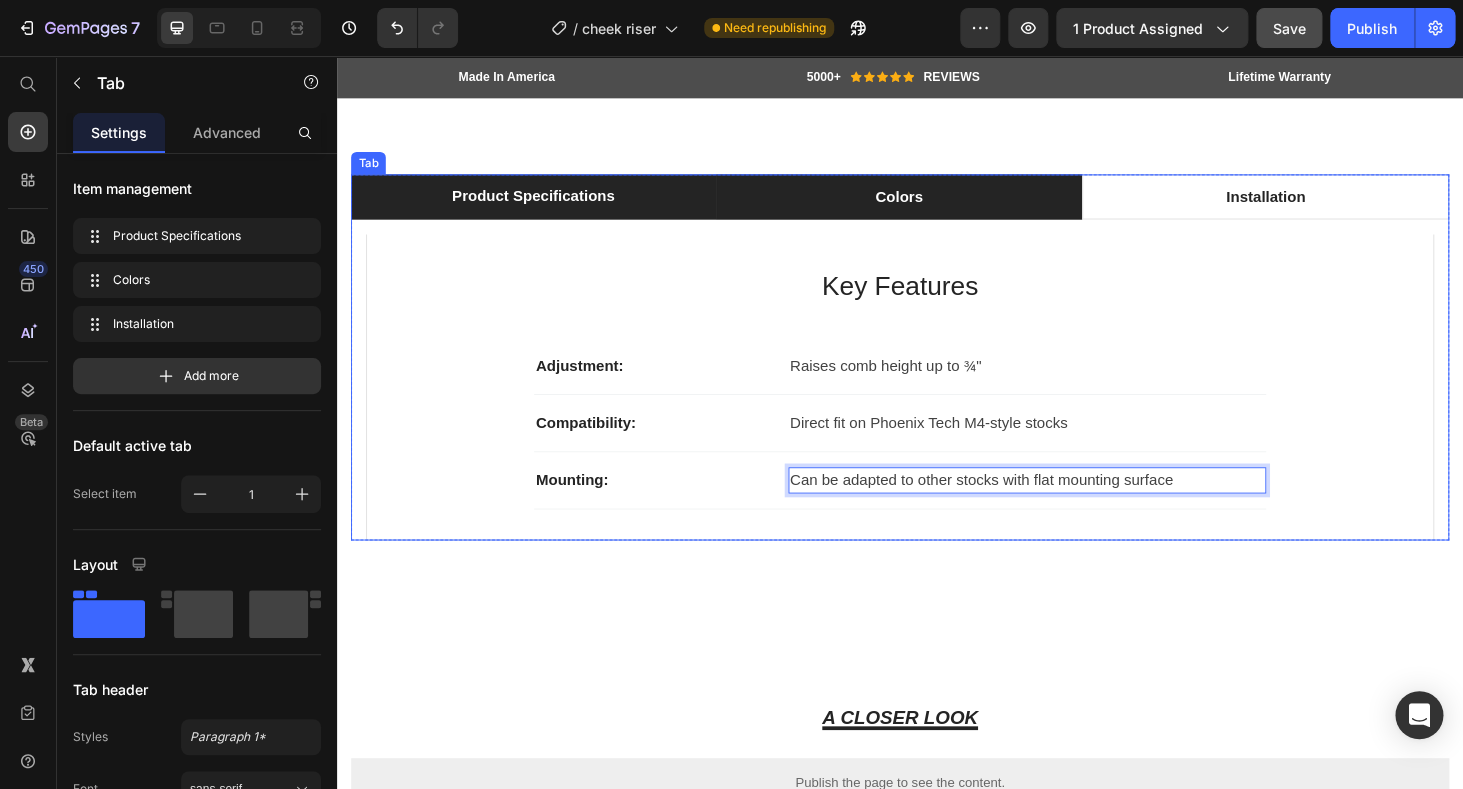 click on "Colors" at bounding box center [936, 206] 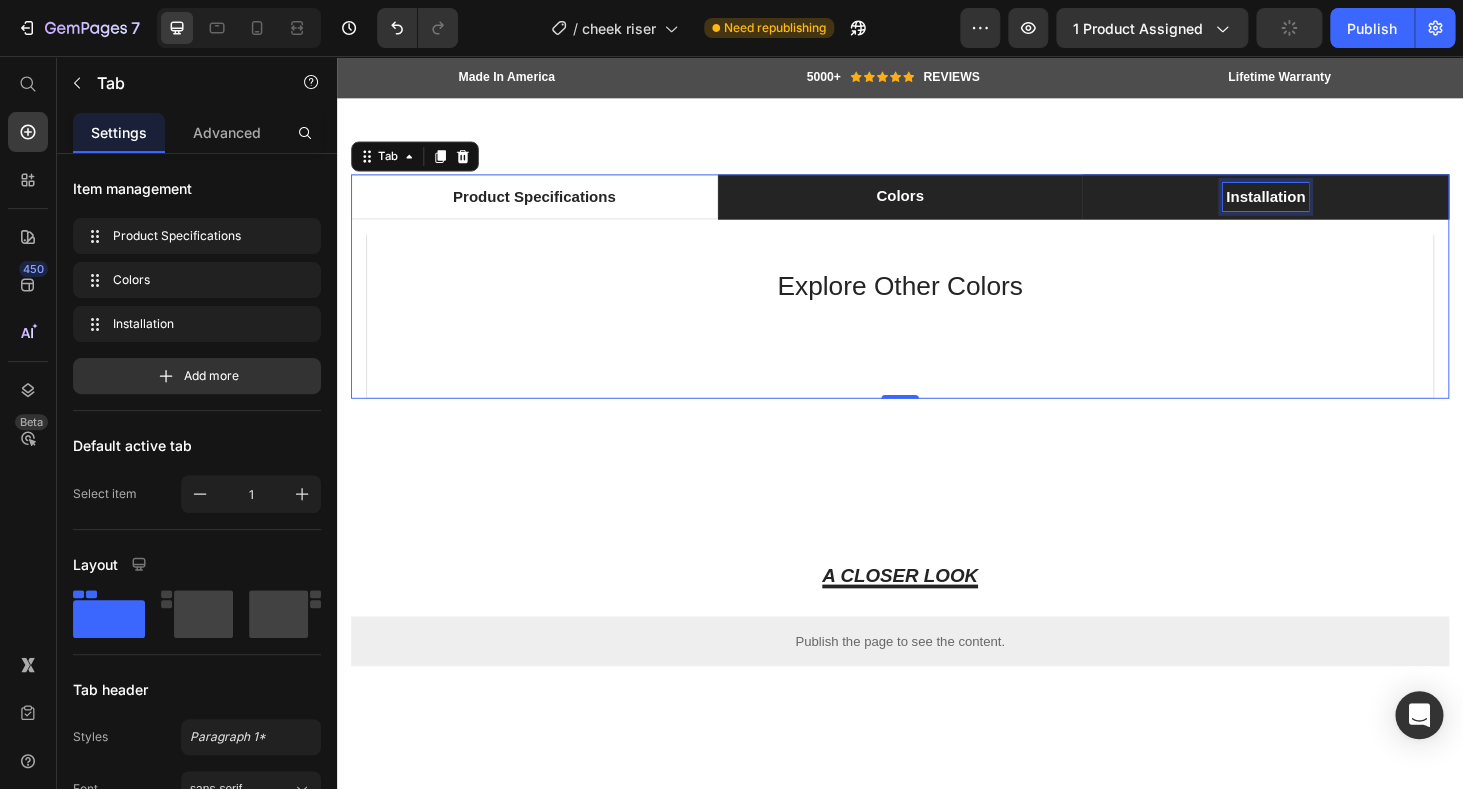 click on "Installation" at bounding box center [1326, 206] 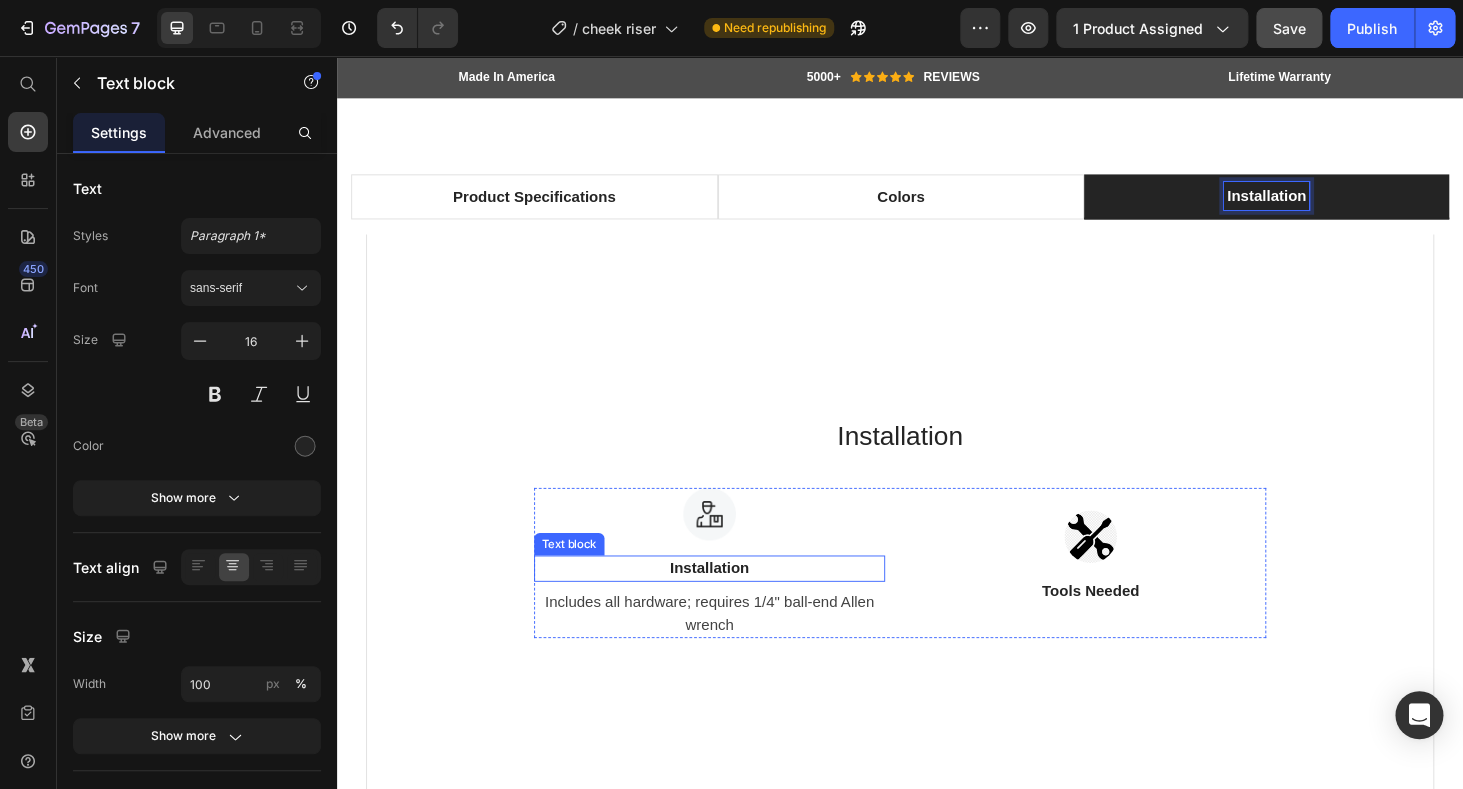 click on "Installation" at bounding box center [734, 602] 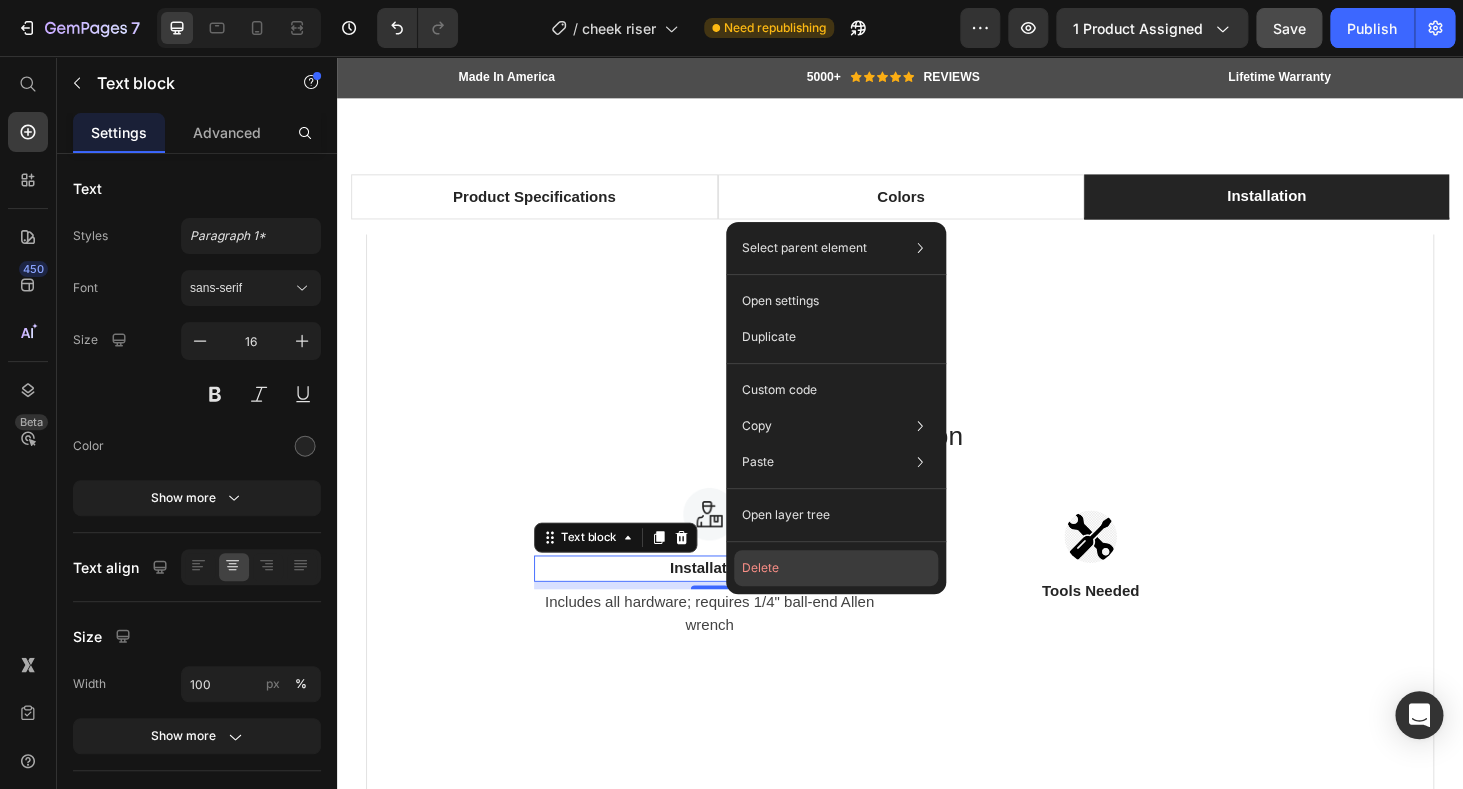 click on "Delete" 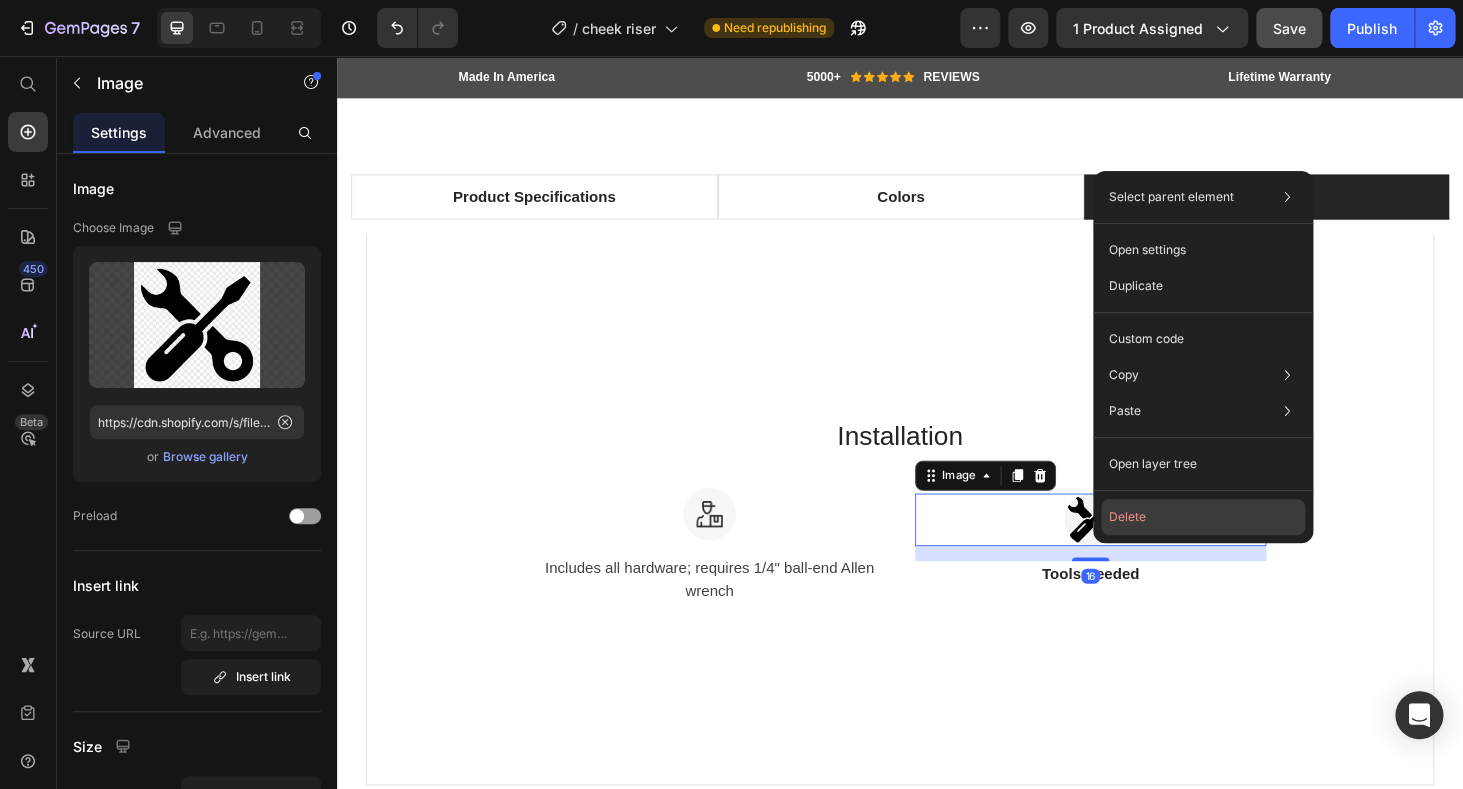click on "Delete" 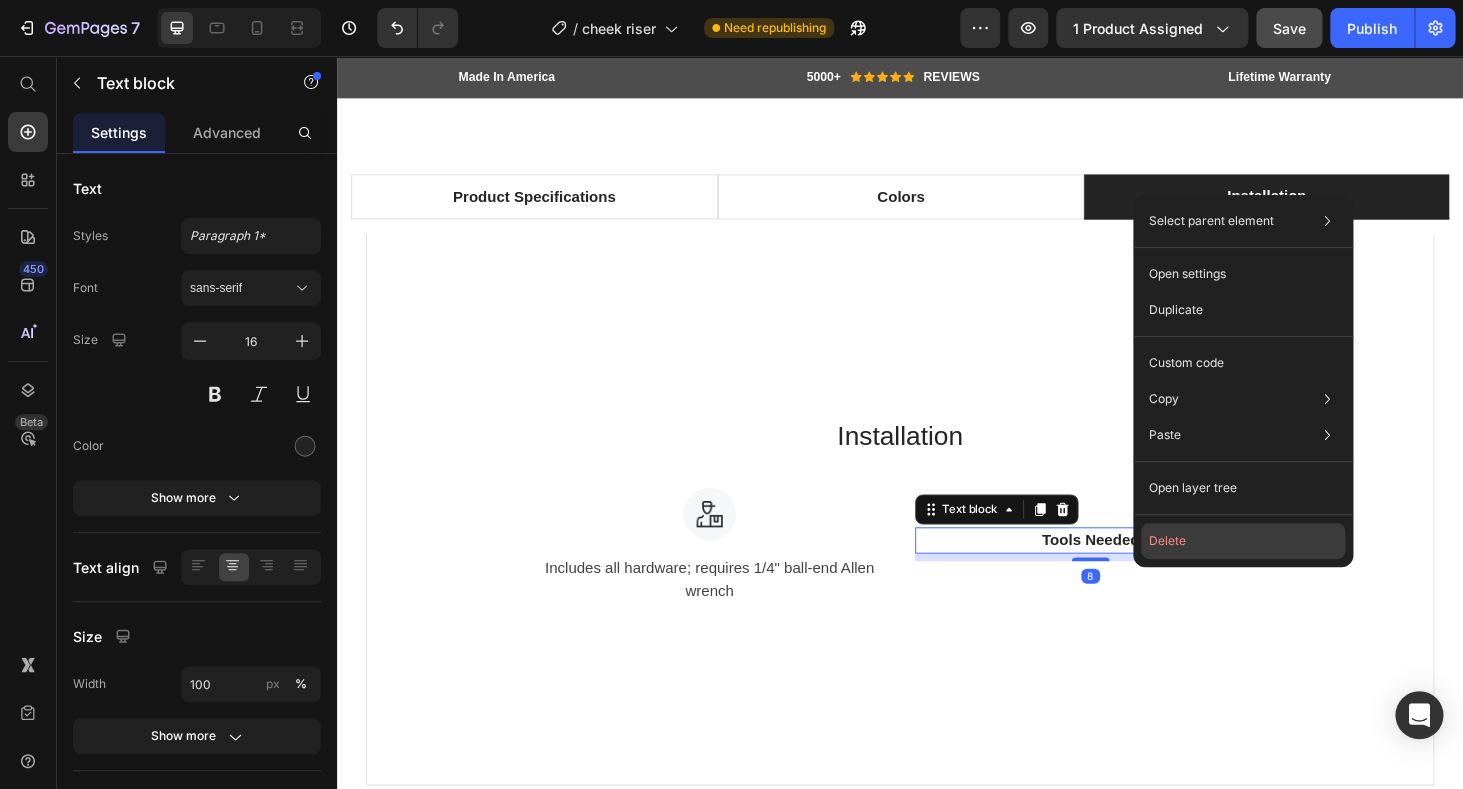 click on "Delete" 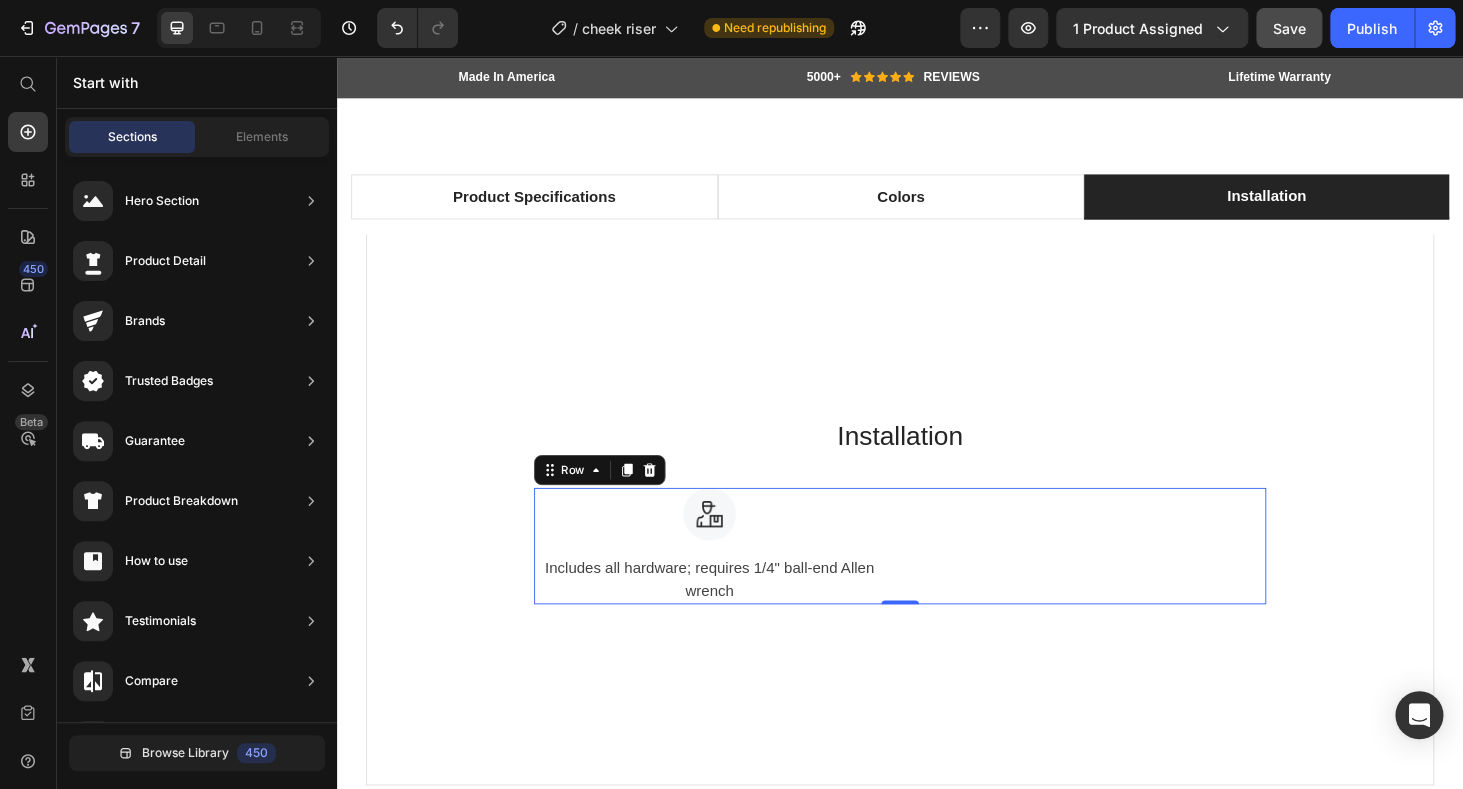 click on "Text block" at bounding box center (1140, 578) 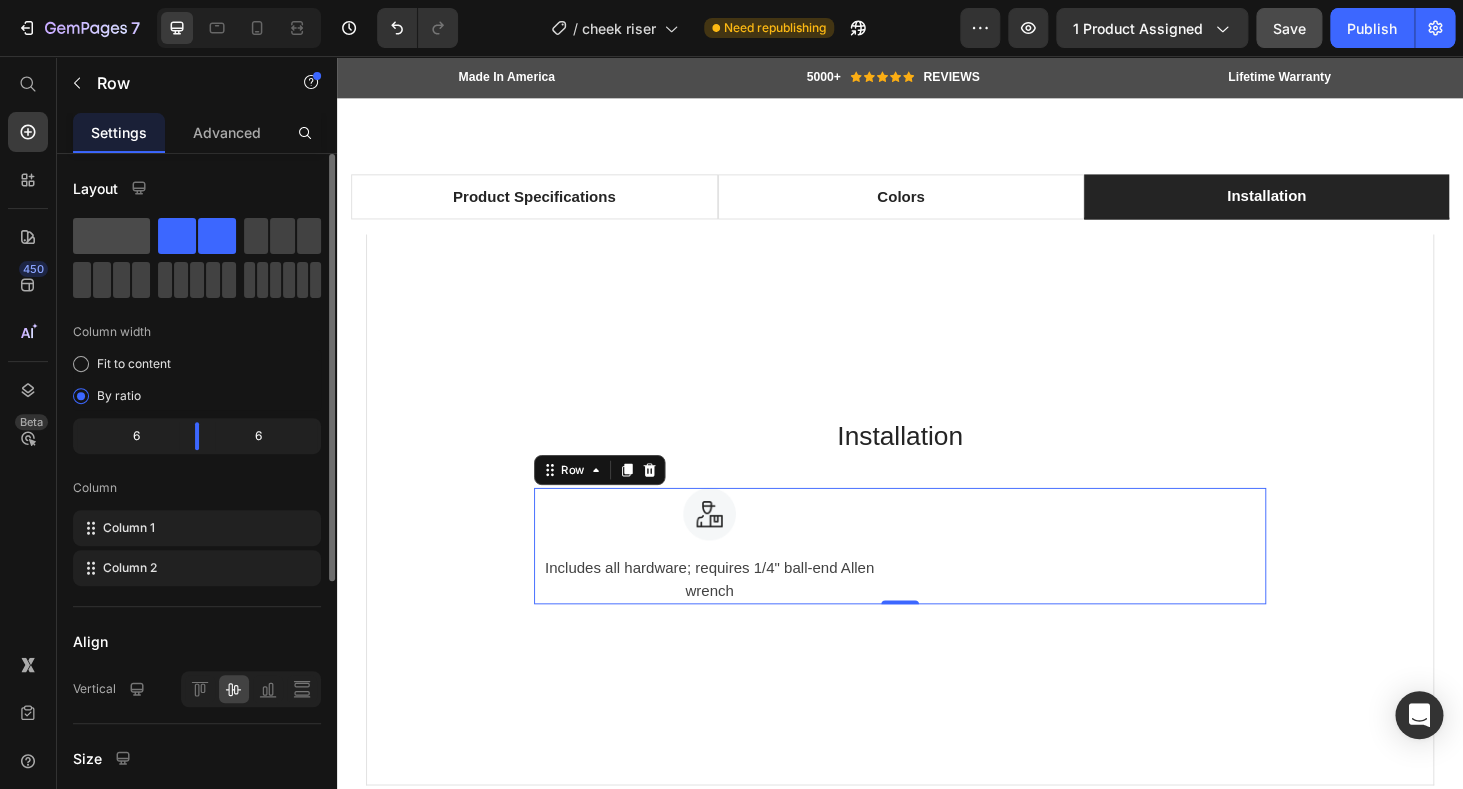 click 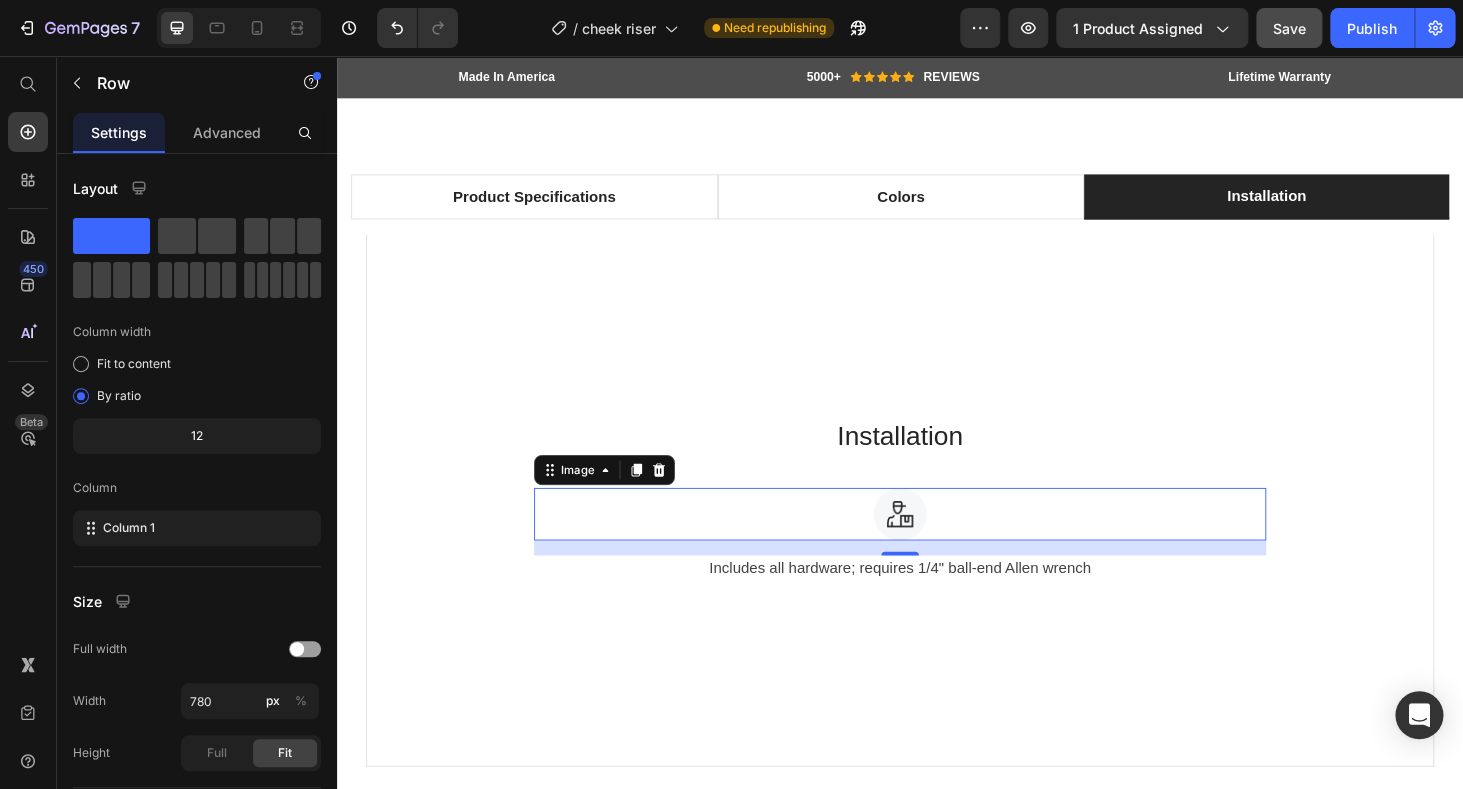 click at bounding box center [937, 544] 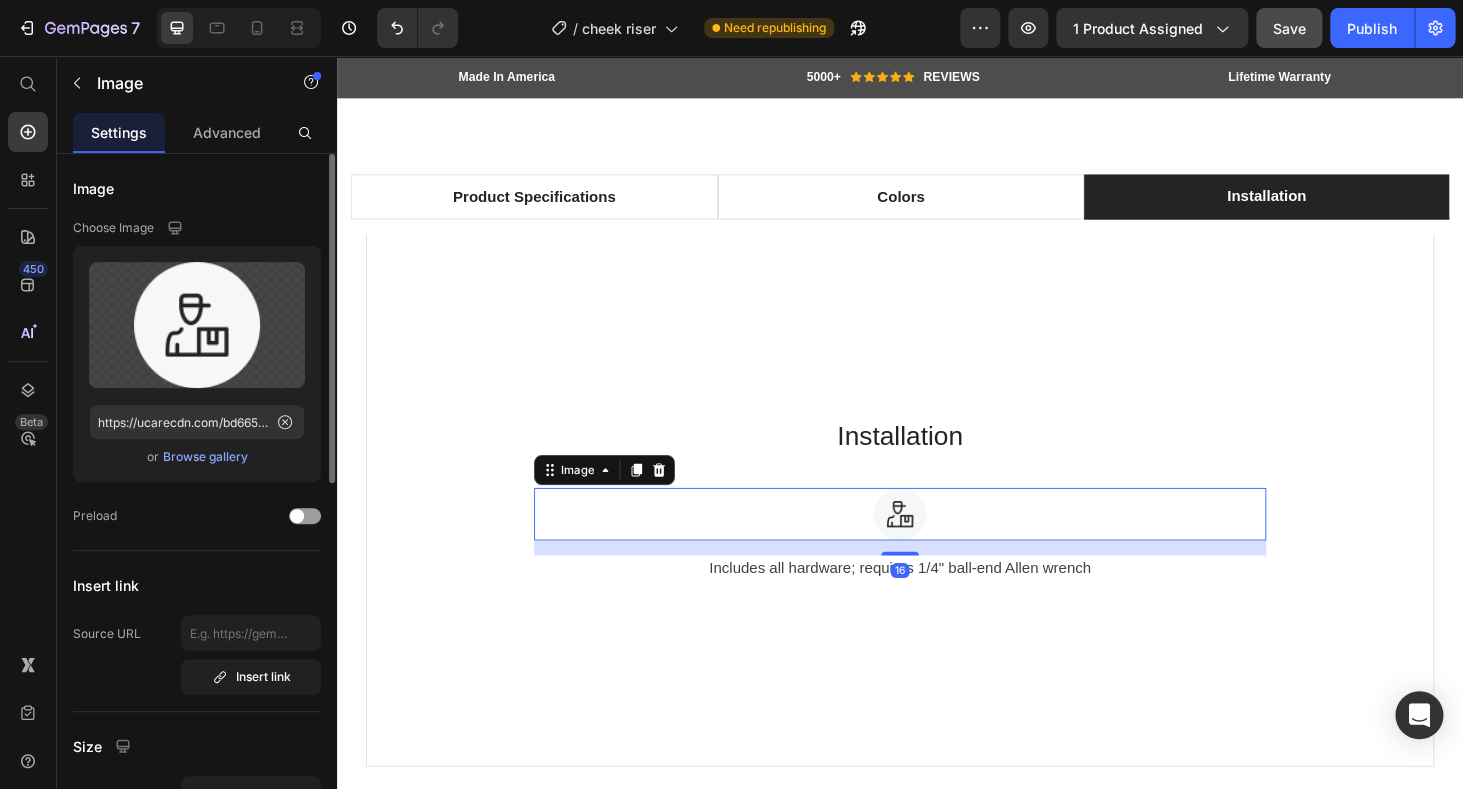 click on "Browse gallery" at bounding box center [205, 457] 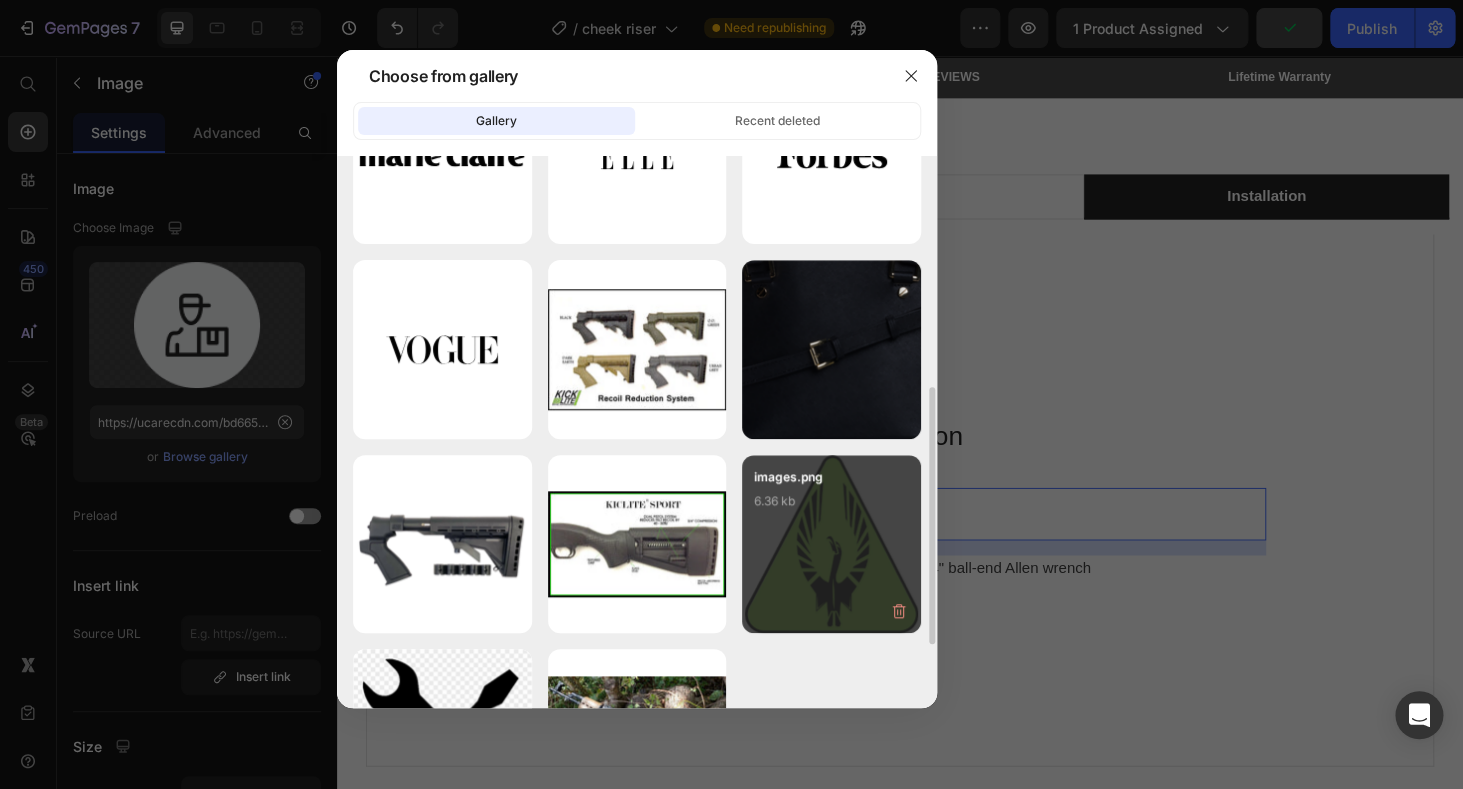 scroll, scrollTop: 592, scrollLeft: 0, axis: vertical 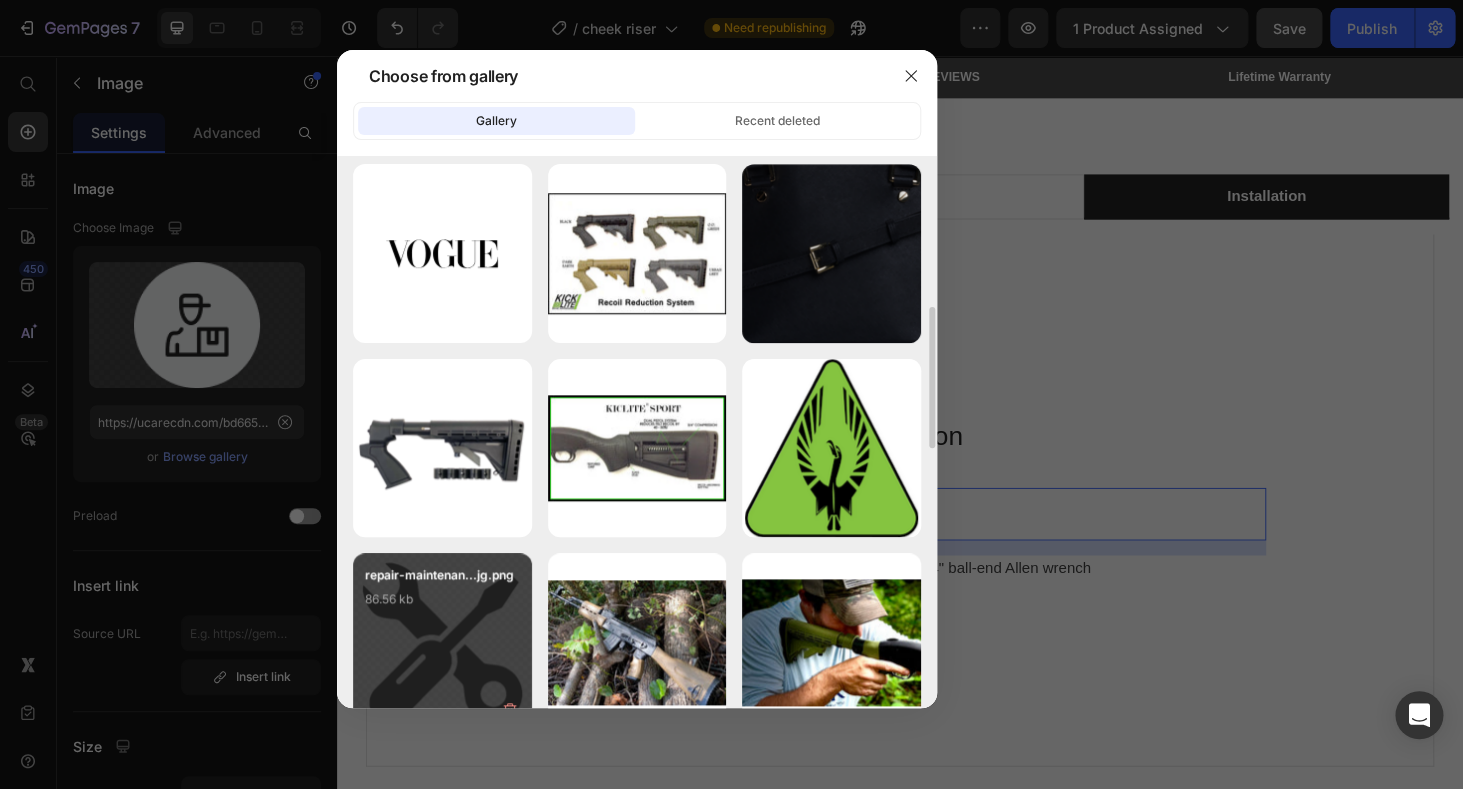 click on "repair-maintenan...jg.png 86.56 kb" at bounding box center [442, 605] 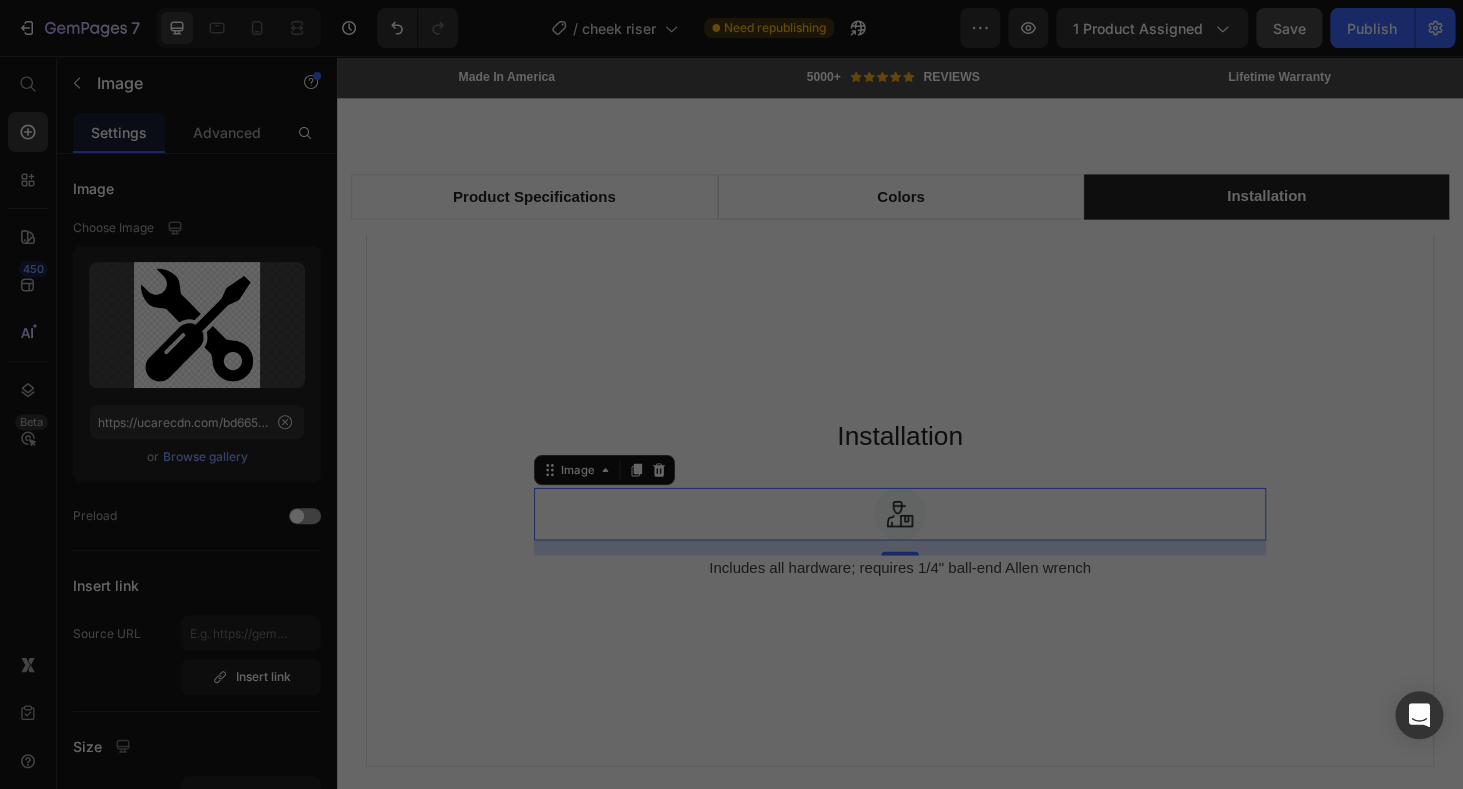 type on "https://cdn.shopify.com/s/files/1/0732/5519/0761/files/gempages_573546625297810322-a5be634f-26c3-4c32-9e66-6dd1744ea467.png" 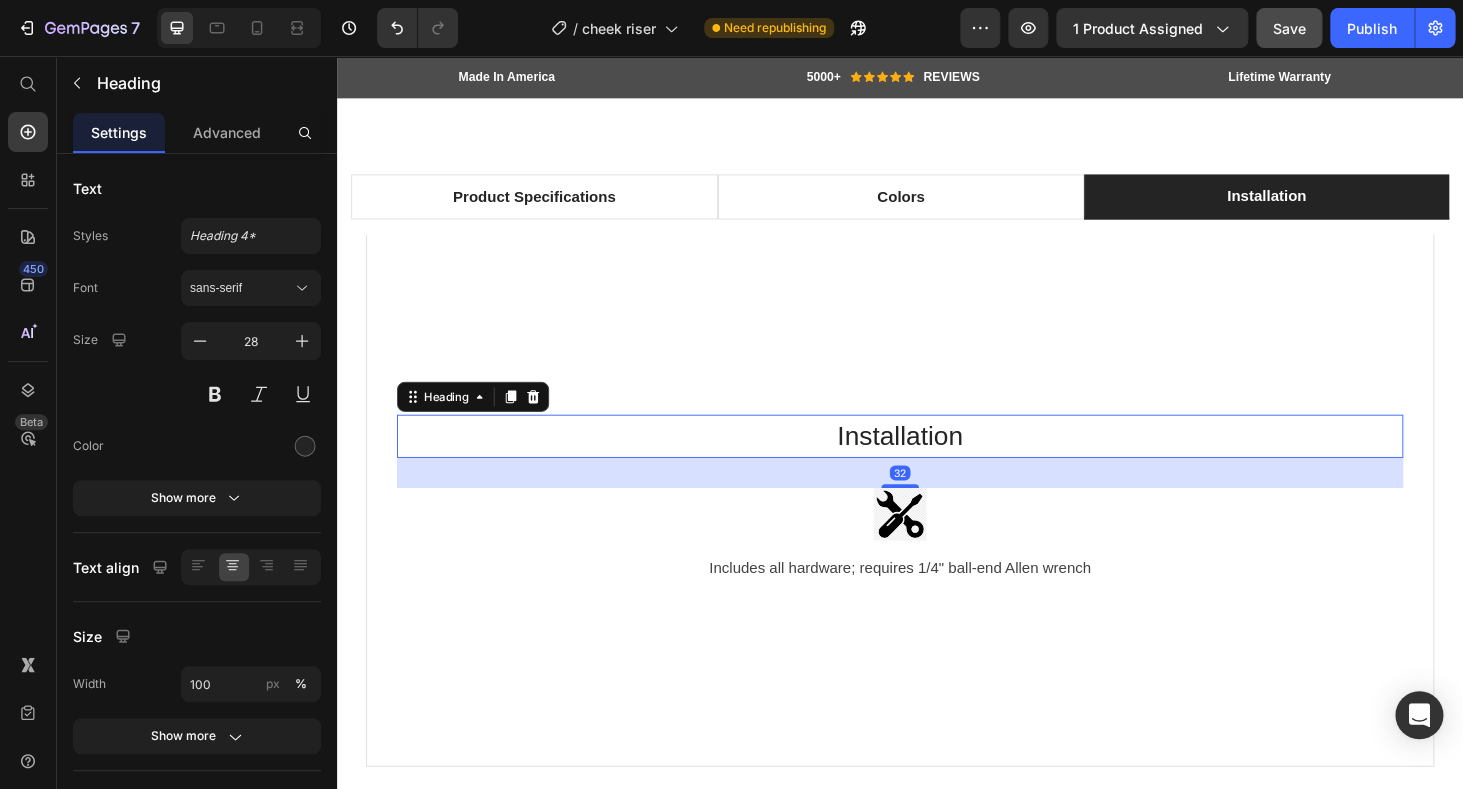 click on "Installation" at bounding box center [937, 461] 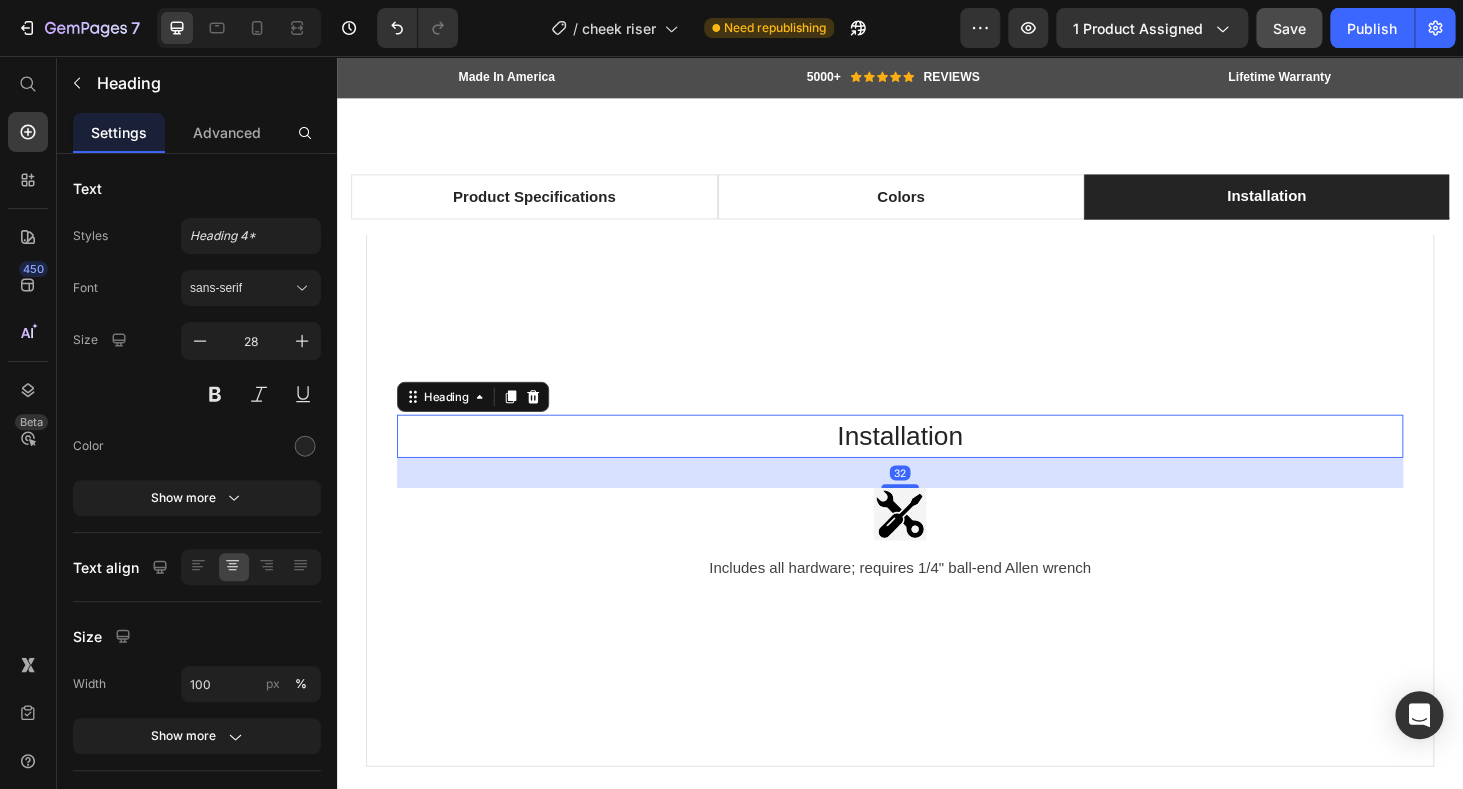click on "Installation" at bounding box center [937, 461] 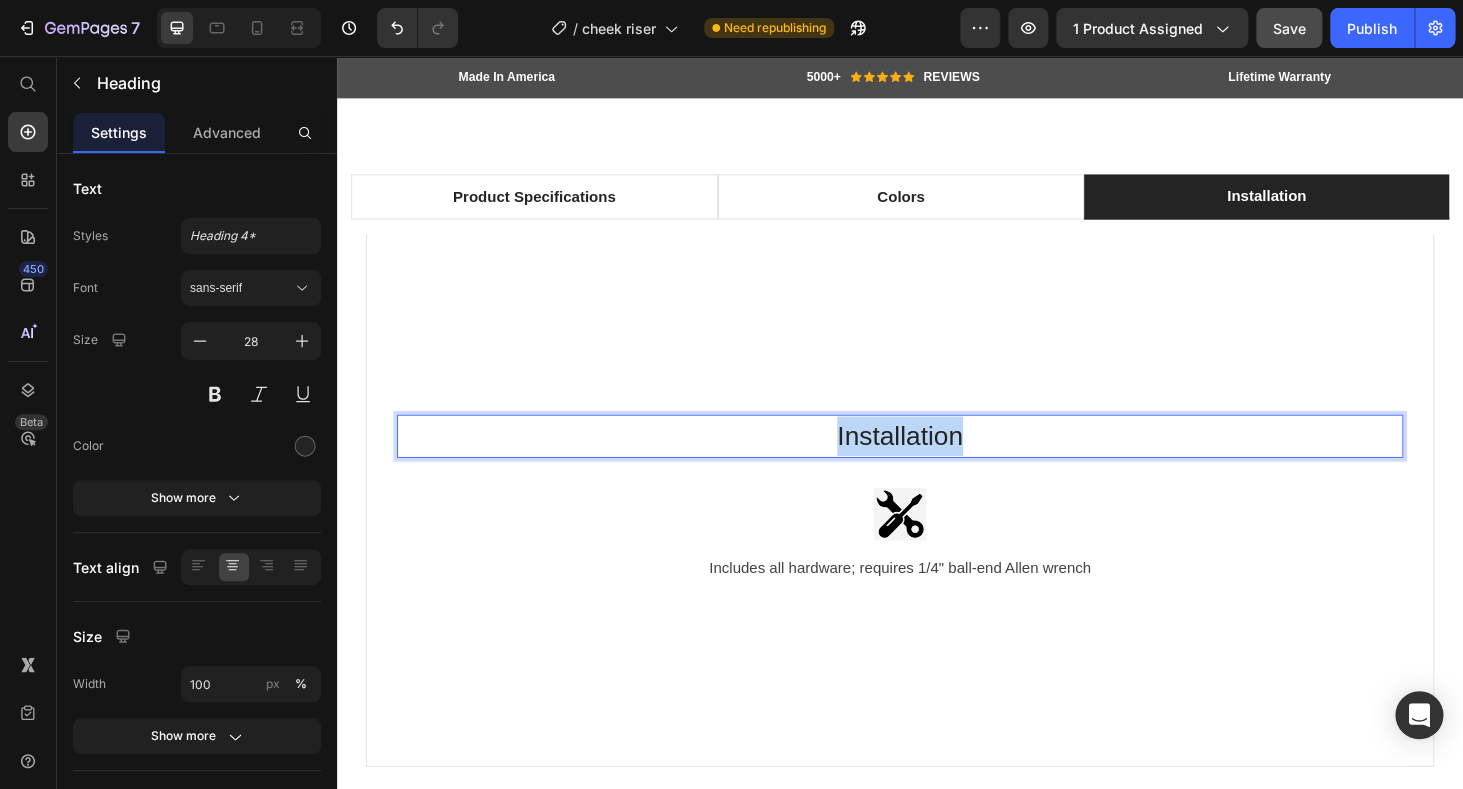 drag, startPoint x: 1007, startPoint y: 449, endPoint x: 846, endPoint y: 450, distance: 161.00311 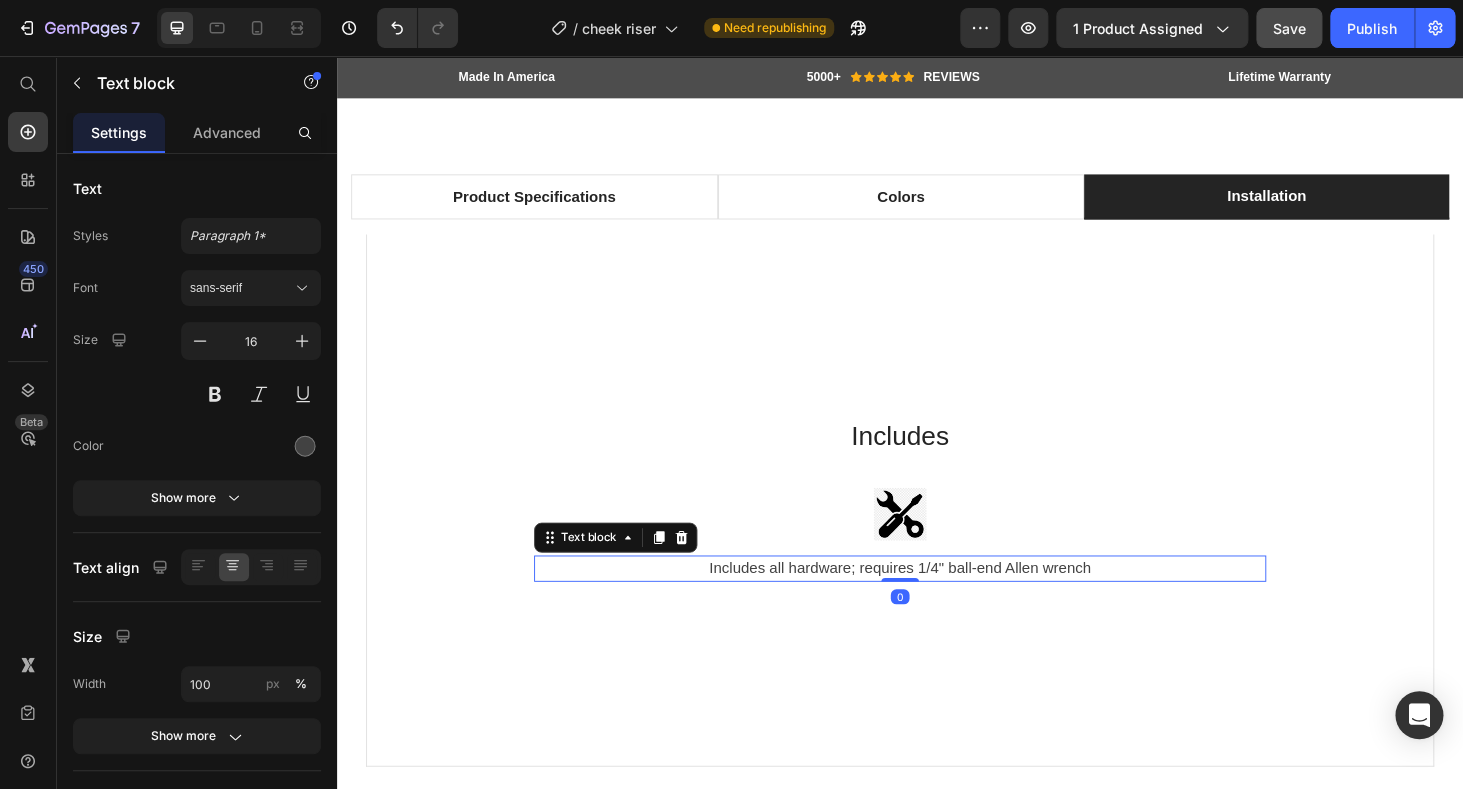 click on "Includes all hardware; requires 1/4" ball-end Allen wrench" at bounding box center [937, 602] 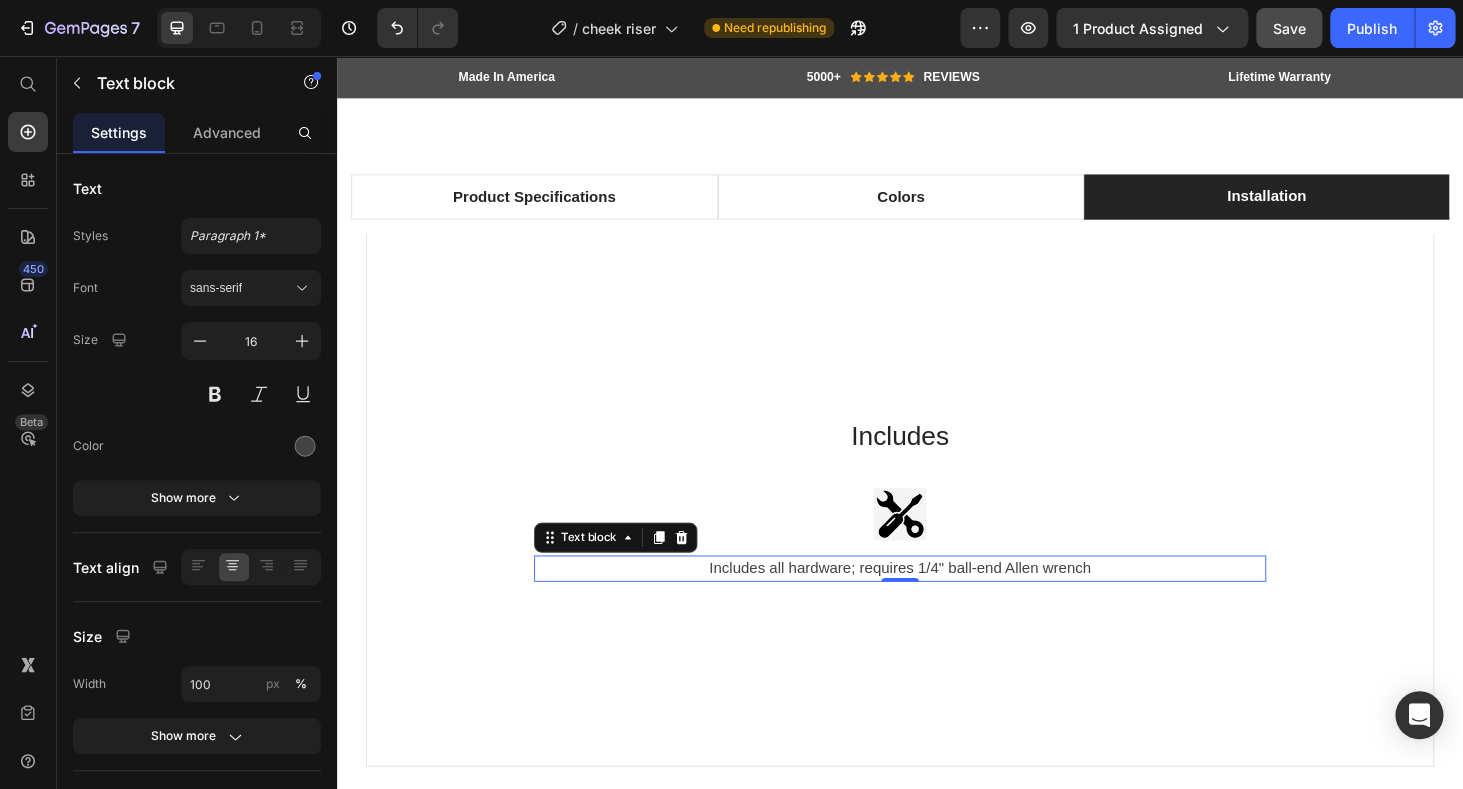 click on "Includes all hardware; requires 1/4" ball-end Allen wrench" at bounding box center (937, 602) 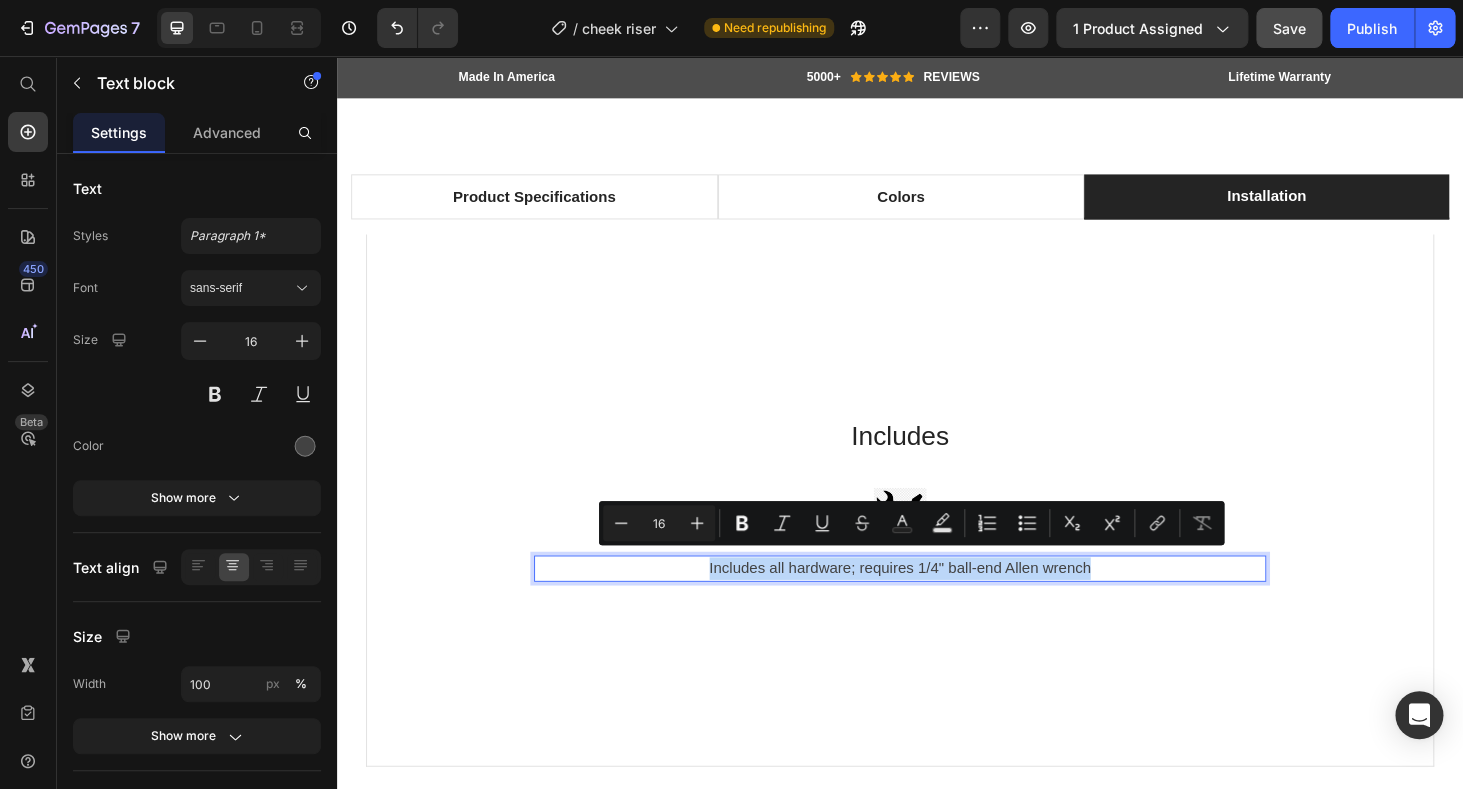 drag, startPoint x: 1146, startPoint y: 593, endPoint x: 734, endPoint y: 580, distance: 412.20505 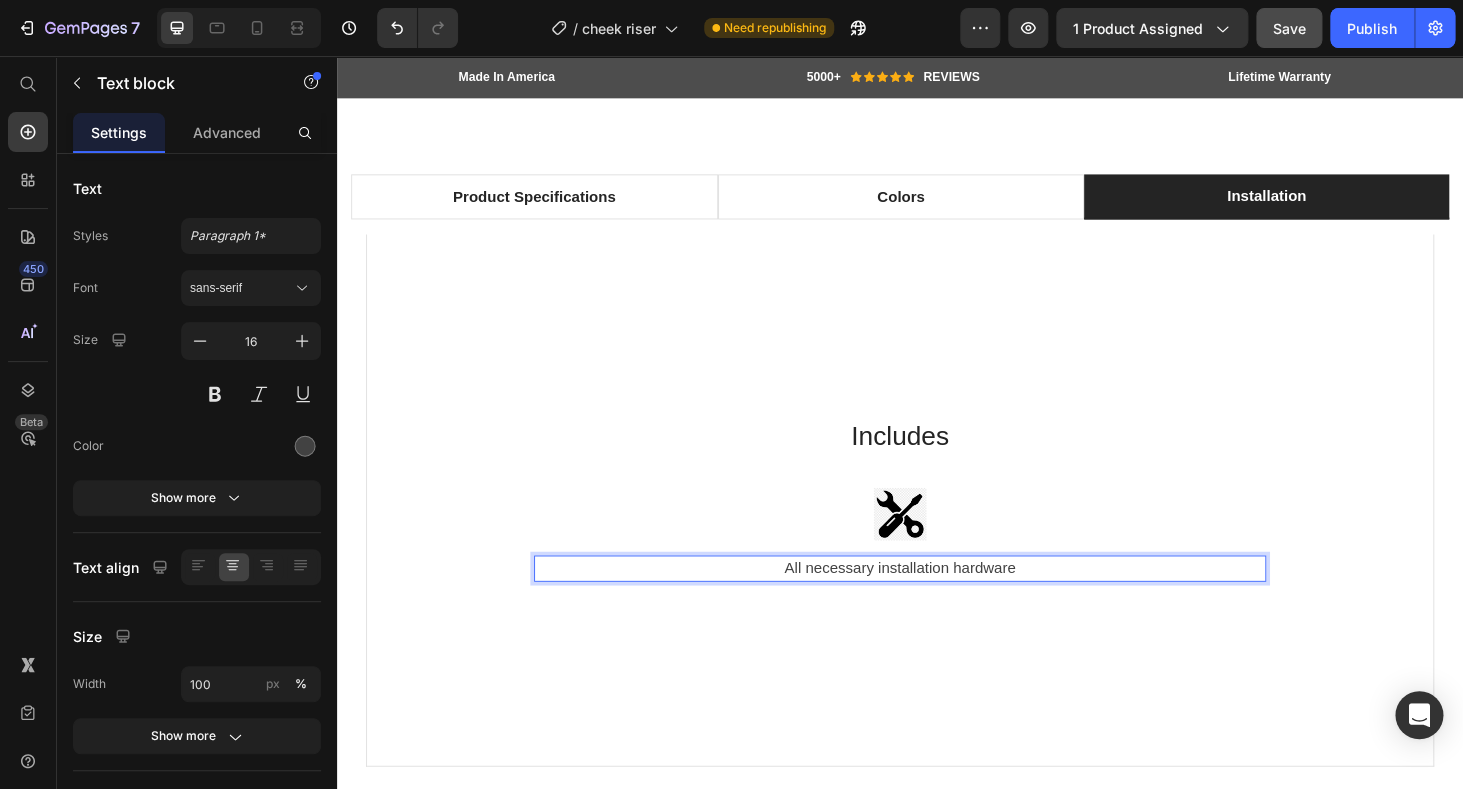 click on "All necessary installation hardware" at bounding box center [937, 602] 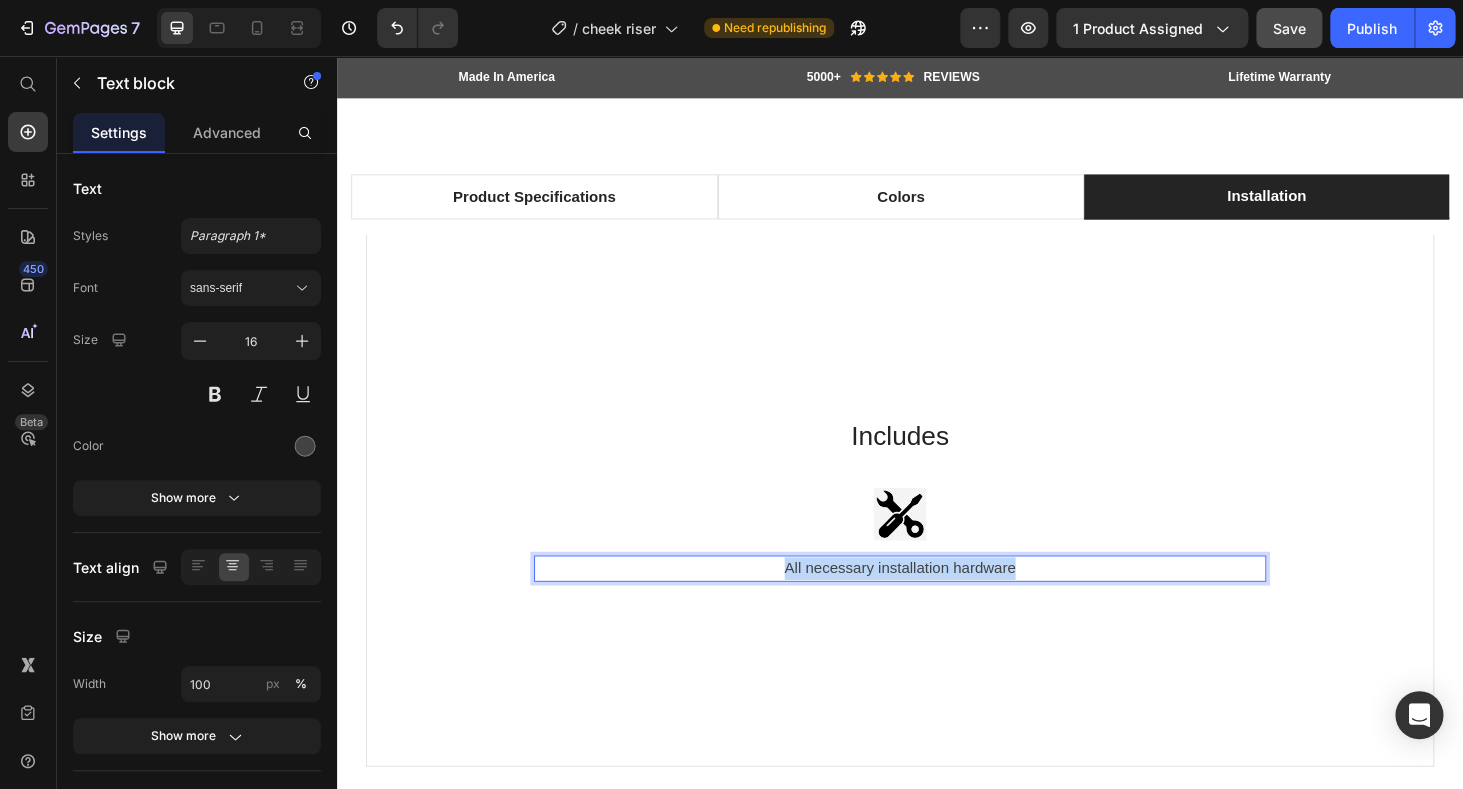 drag, startPoint x: 1087, startPoint y: 596, endPoint x: 1084, endPoint y: 577, distance: 19.235384 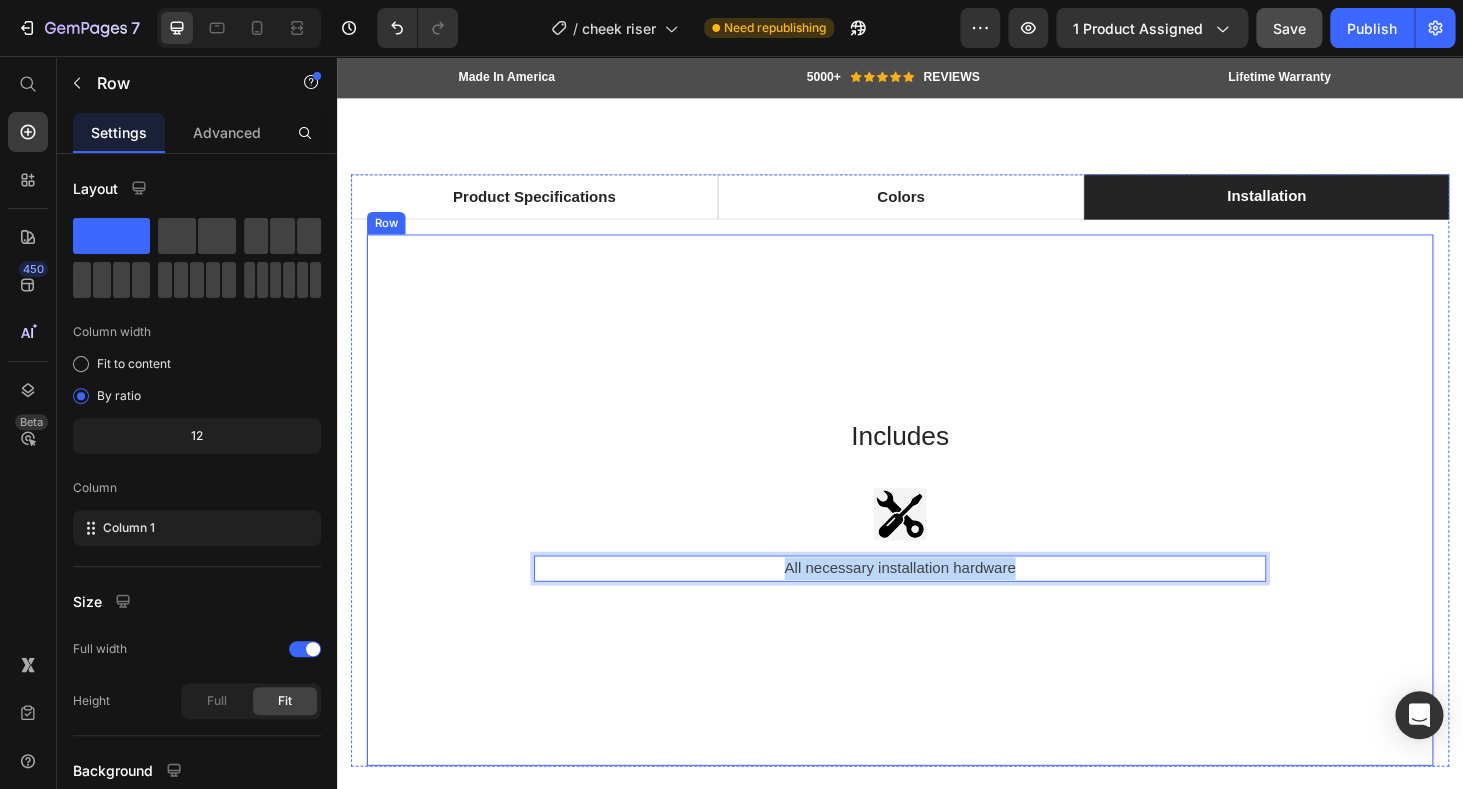 click on "Includes Heading Image All necessary installation hardware Text block   0 Text block Row Row" at bounding box center [937, 529] 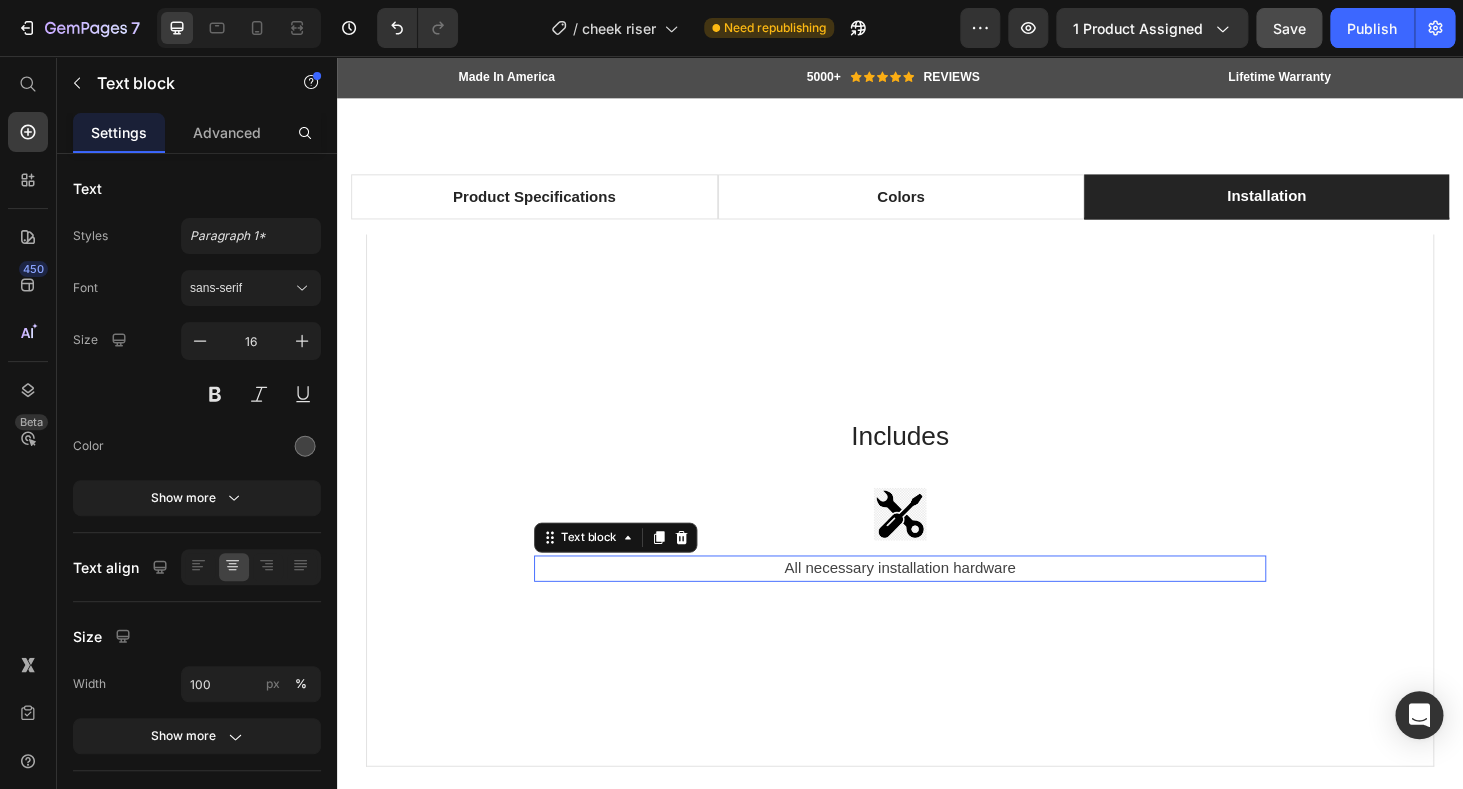 click on "All necessary installation hardware" at bounding box center (937, 602) 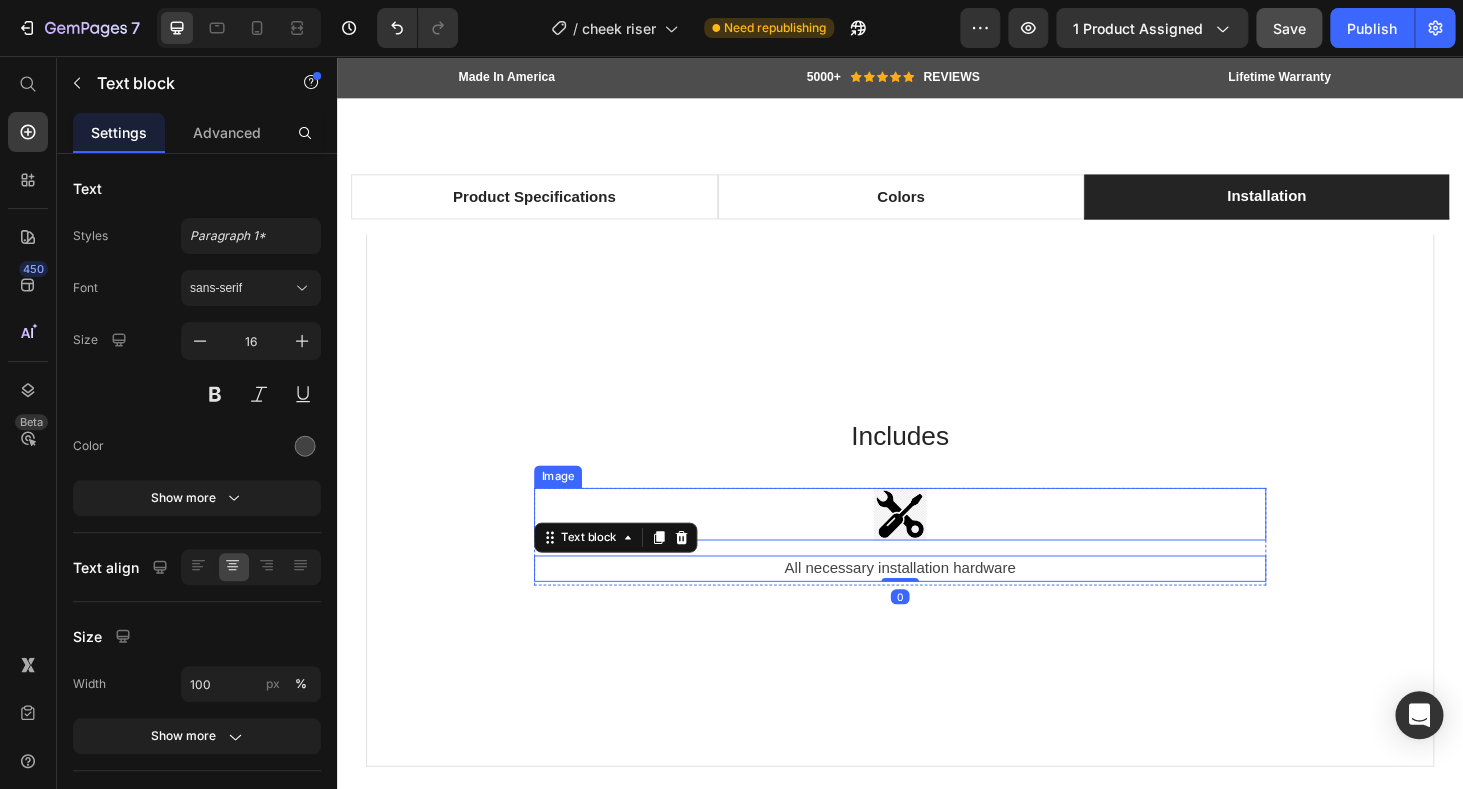 click at bounding box center [937, 544] 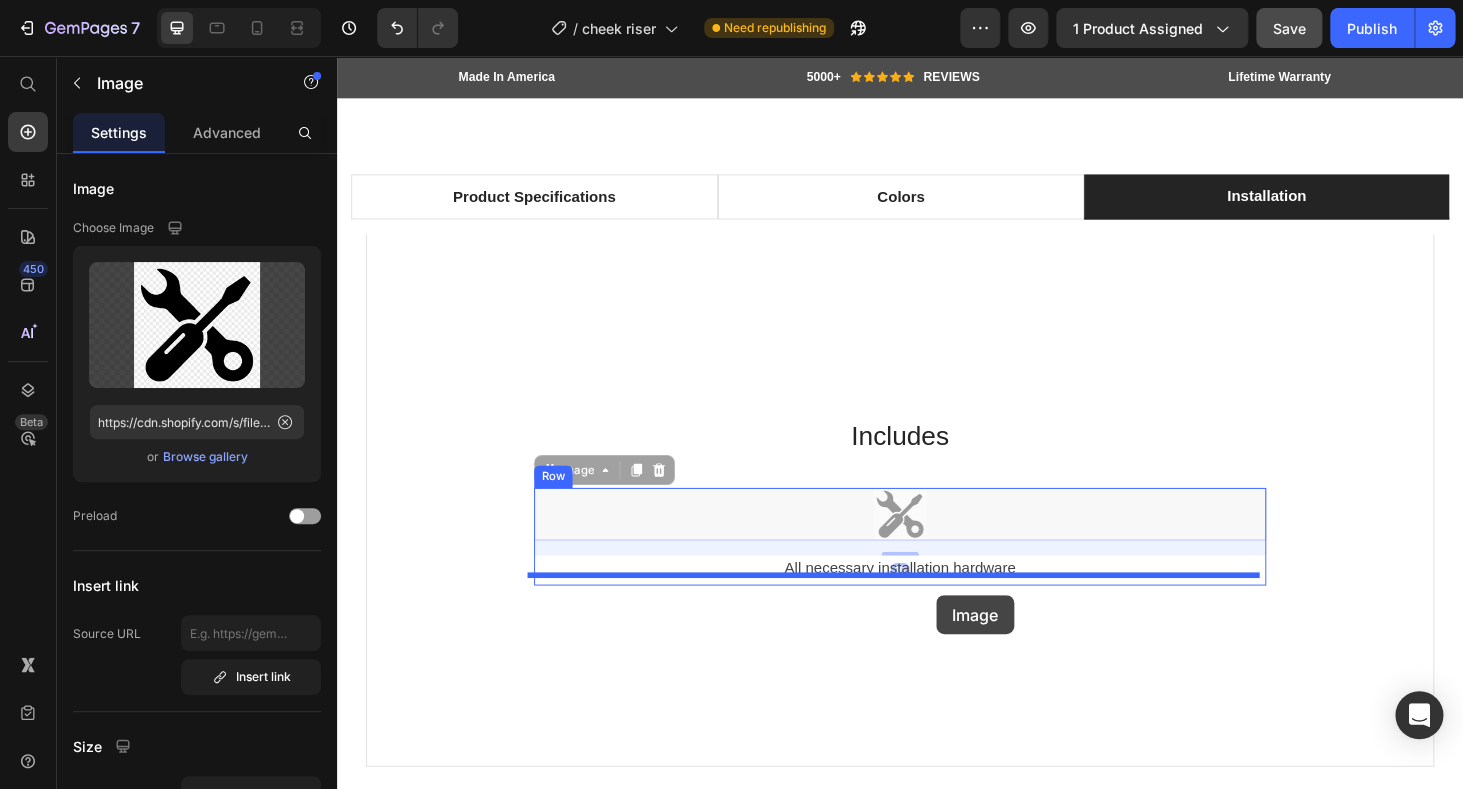 drag, startPoint x: 936, startPoint y: 522, endPoint x: 936, endPoint y: 595, distance: 73 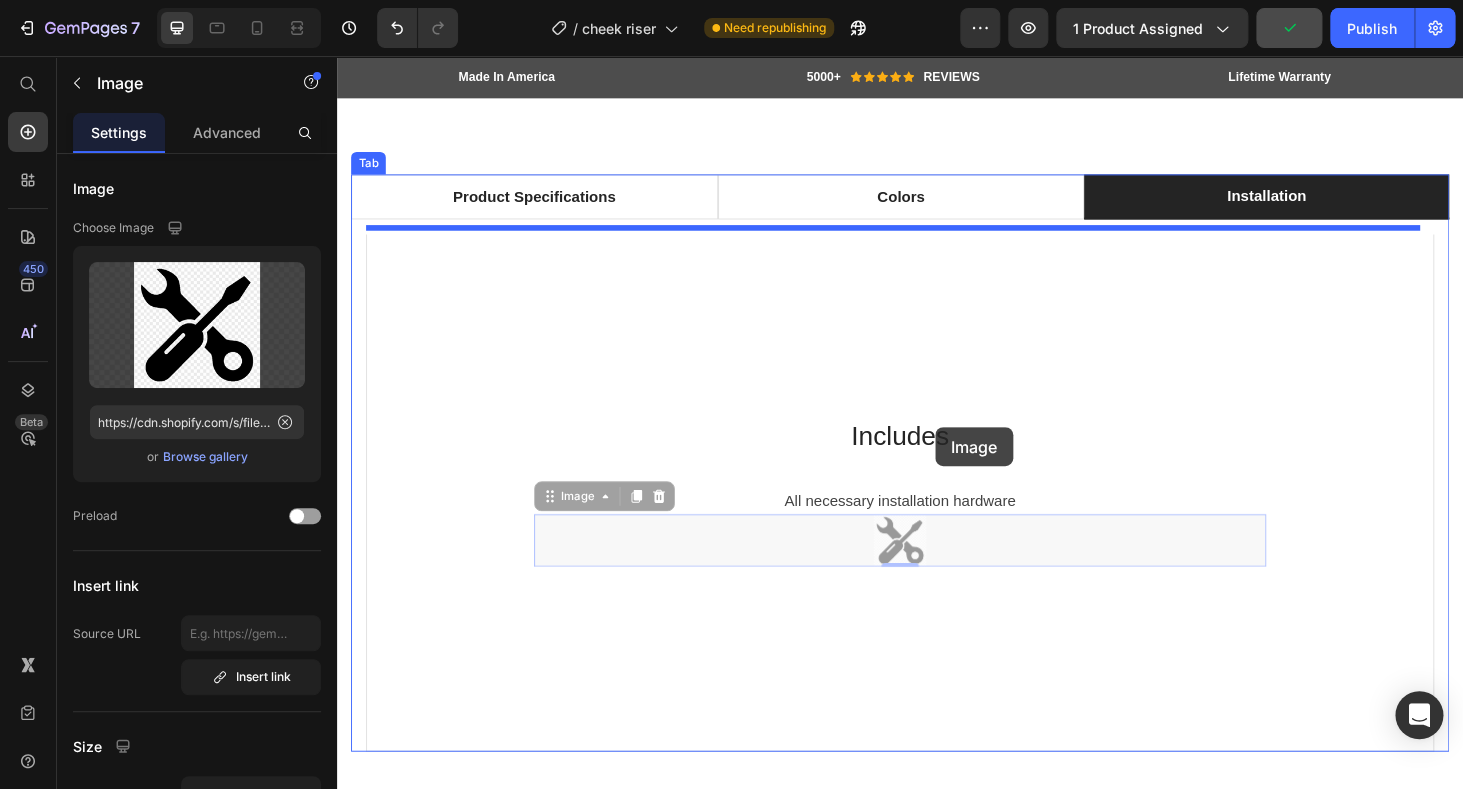 drag, startPoint x: 927, startPoint y: 568, endPoint x: 935, endPoint y: 427, distance: 141.22676 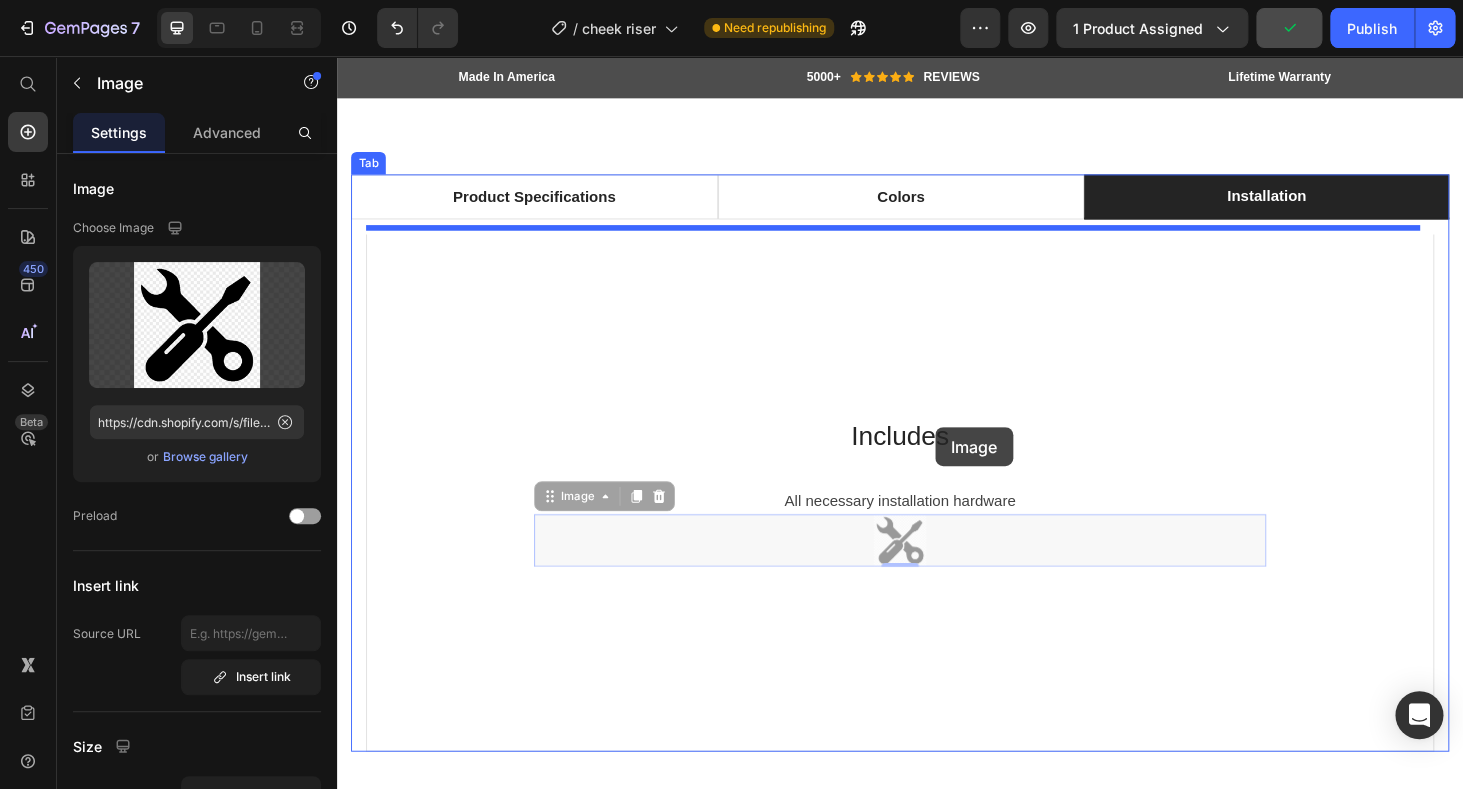click on "Header
Product Images Adjustable Cheek Riser (P) Title
Icon
Icon
Icon
Icon
Icon Icon List Hoz 915 reviews Text block Row $19.99 (P) Price $0.00 (P) Price Save $0.00 (P) Tag Row – M4 Style Stock Compatible
Dial in your fit. Elevate your accuracy.
Add up to  ¾" of additional comb height  to achieve proper cheek weld and eye alignment. Whether you're running optics or using iron sights, comb height is a key factor in proper gun sight aliment.
This riser is a  direct fit for all Phoenix Technology M4-style stocks , and can be mounted to other brands— provided there is a flat surface and sufficient wall thickness  for secure installation.
Note:   Not compatible with Phoenix SPORT stocks.
Features:
Adjustment:  Raises comb height up to ¾"
Compatibility:  Direct fit on Phoenix Tech M4-style stocks
Mounting:
Includes:
Made in the USA" at bounding box center [937, 1362] 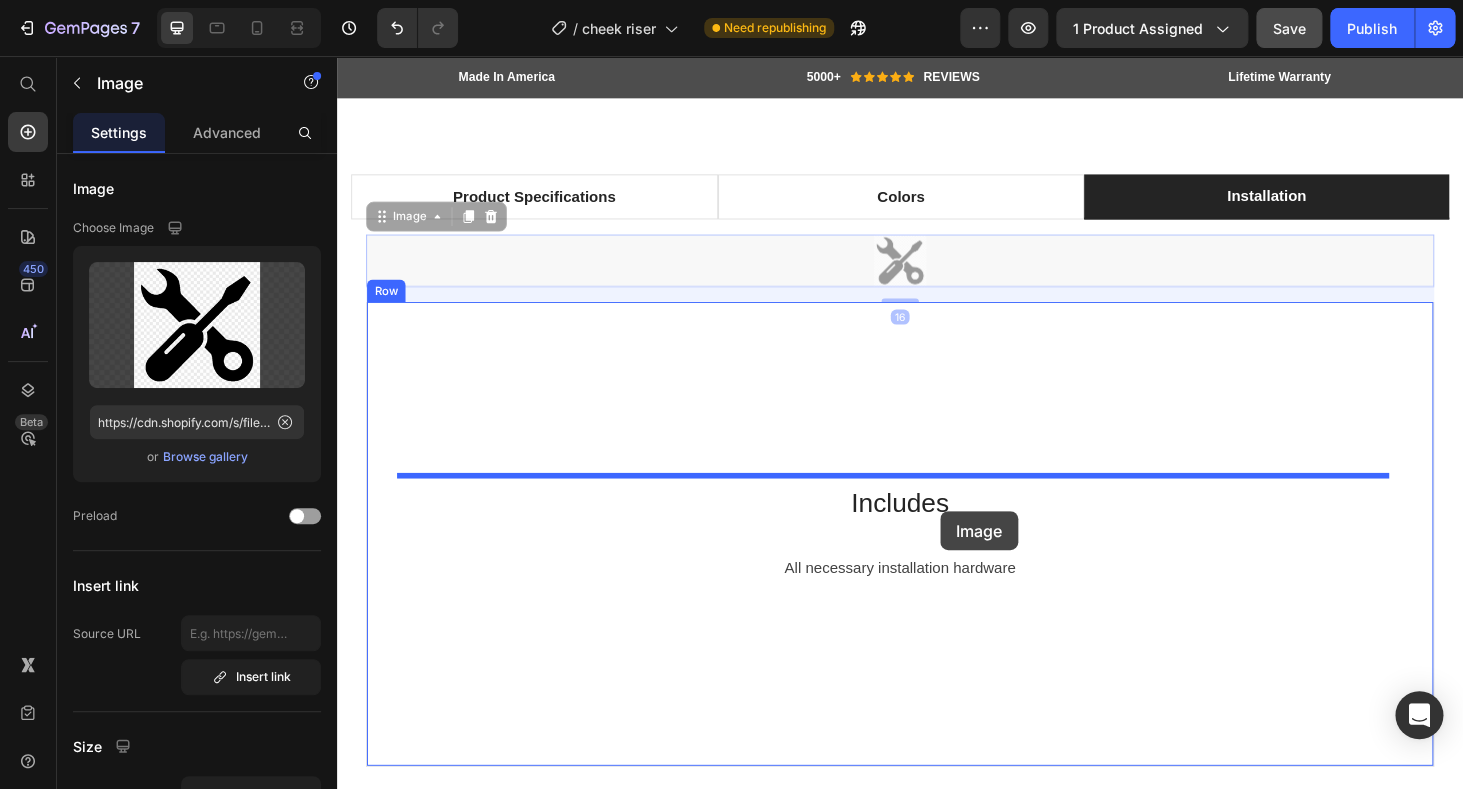drag, startPoint x: 937, startPoint y: 266, endPoint x: 940, endPoint y: 511, distance: 245.01837 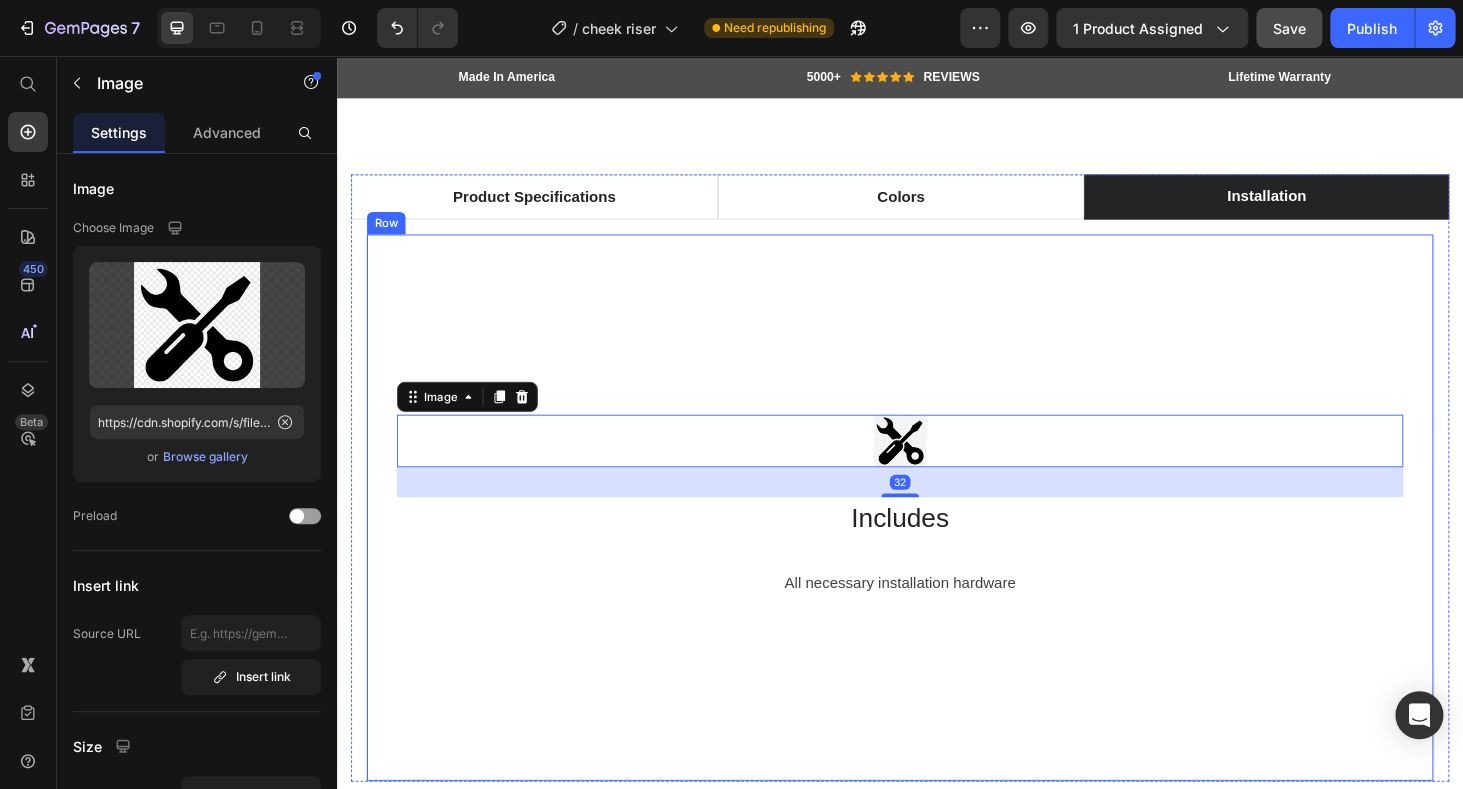 click on "Image   32 Includes Heading All necessary installation hardware Text block Text block Row Row" at bounding box center (937, 537) 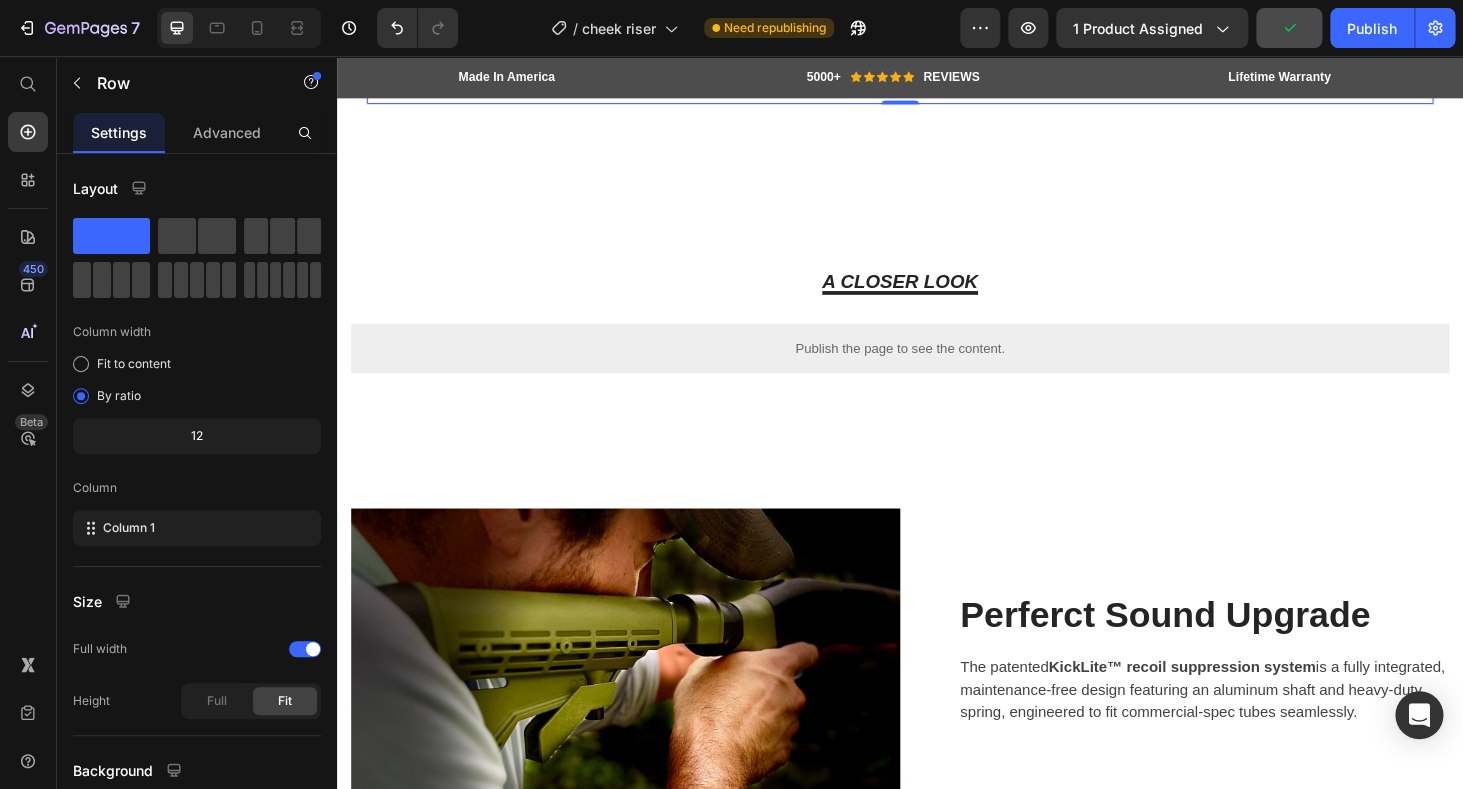 scroll, scrollTop: 3375, scrollLeft: 0, axis: vertical 